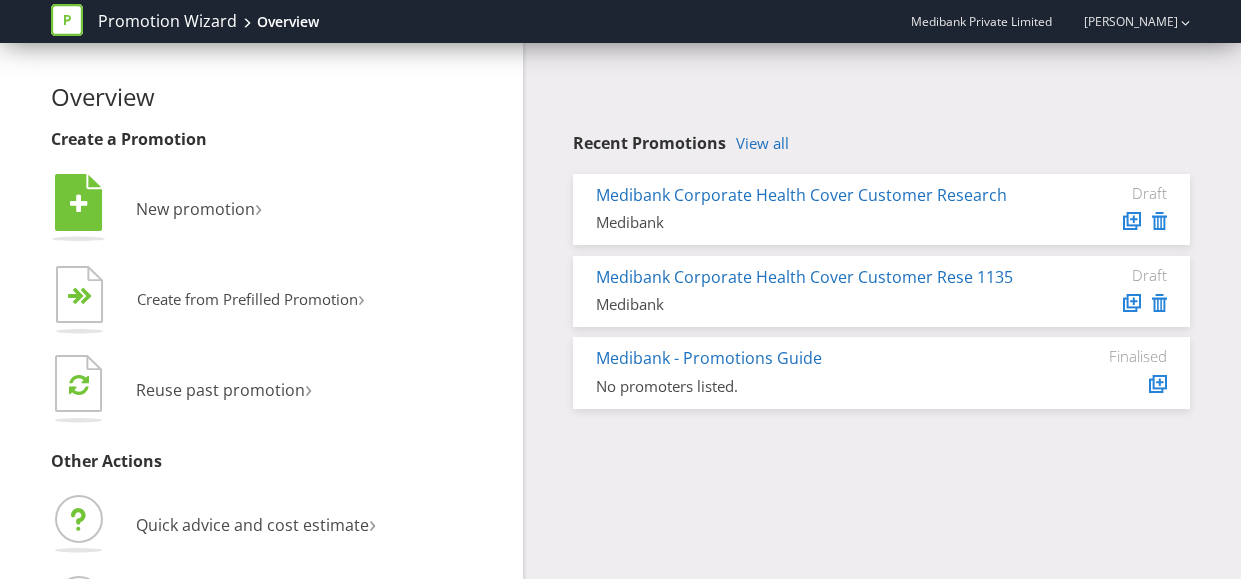 scroll, scrollTop: 0, scrollLeft: 0, axis: both 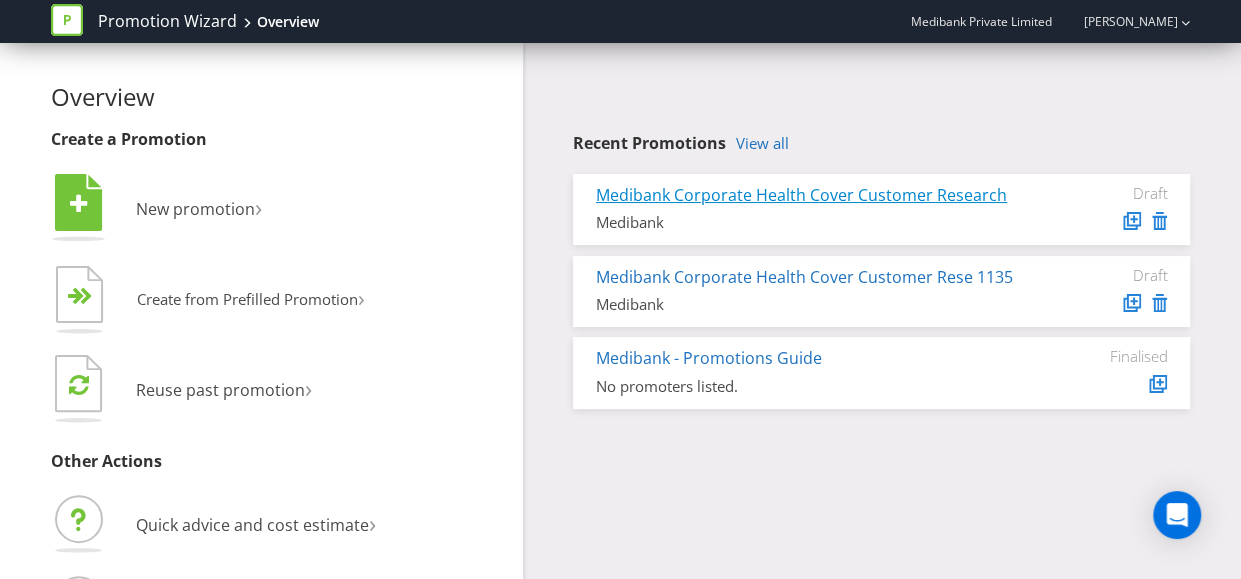 click on "Medibank Corporate Health Cover Customer Research" at bounding box center (801, 195) 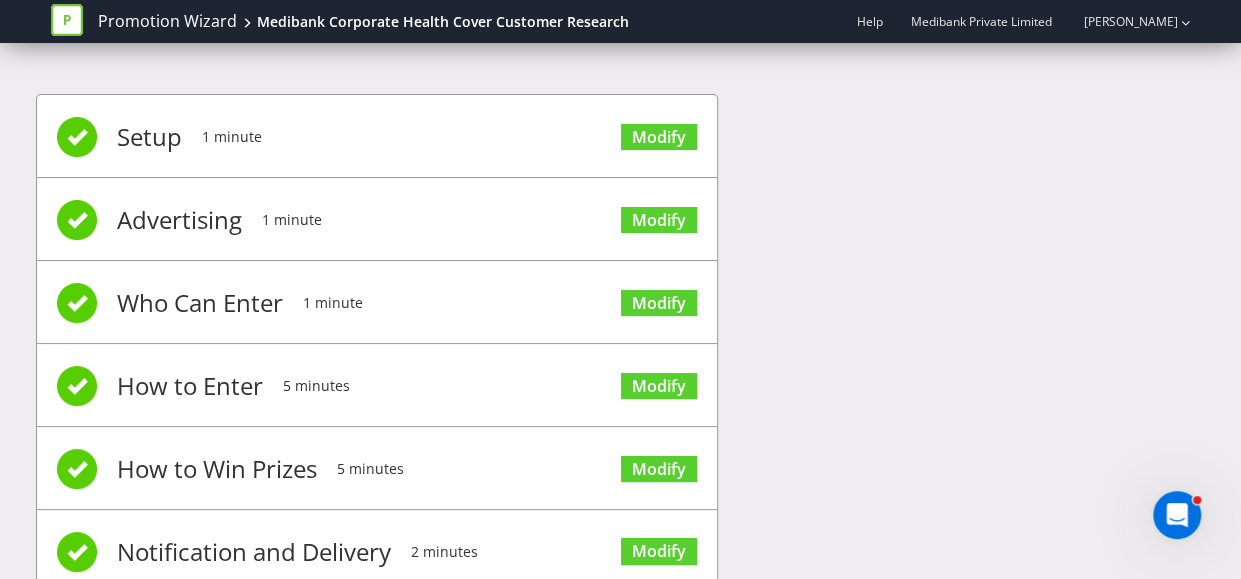 scroll, scrollTop: 0, scrollLeft: 0, axis: both 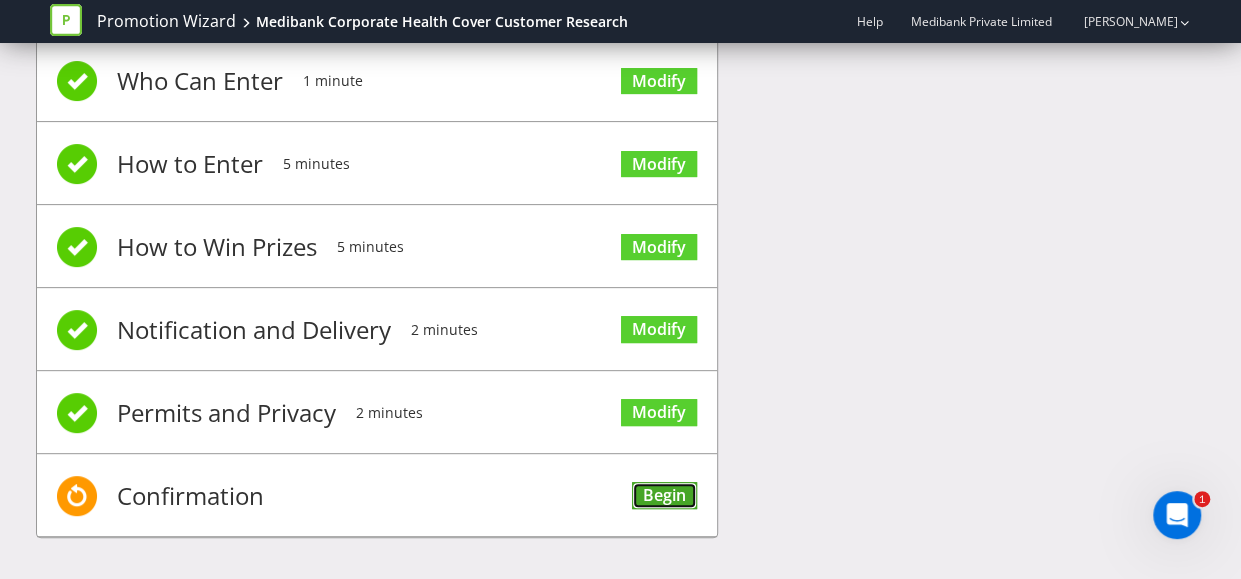 click on "Begin" at bounding box center (664, 495) 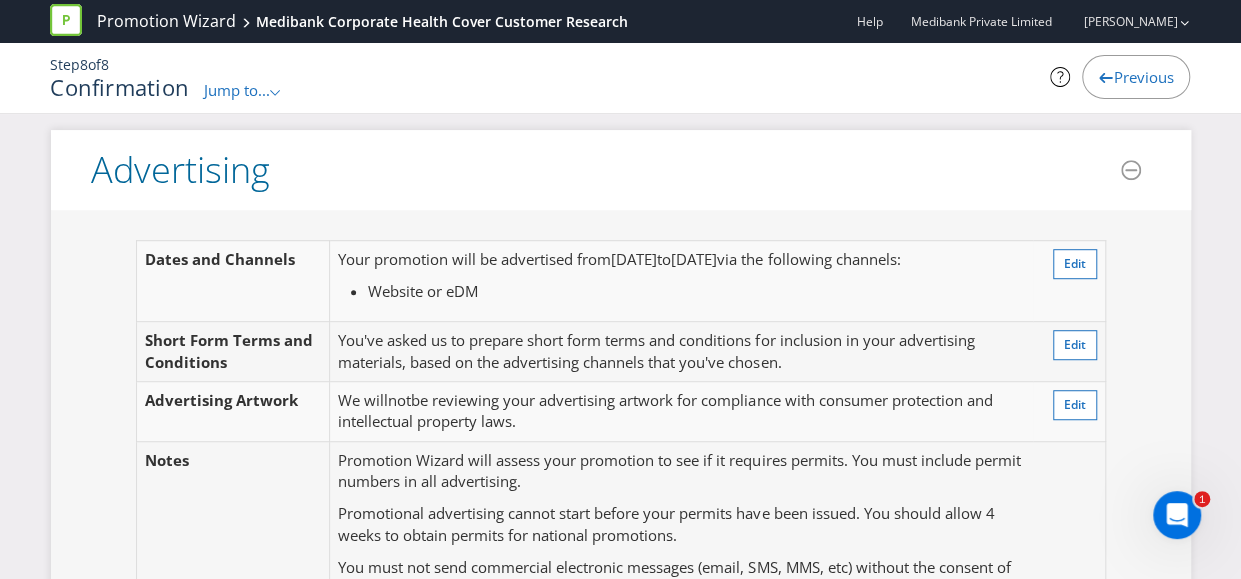 scroll, scrollTop: 500, scrollLeft: 0, axis: vertical 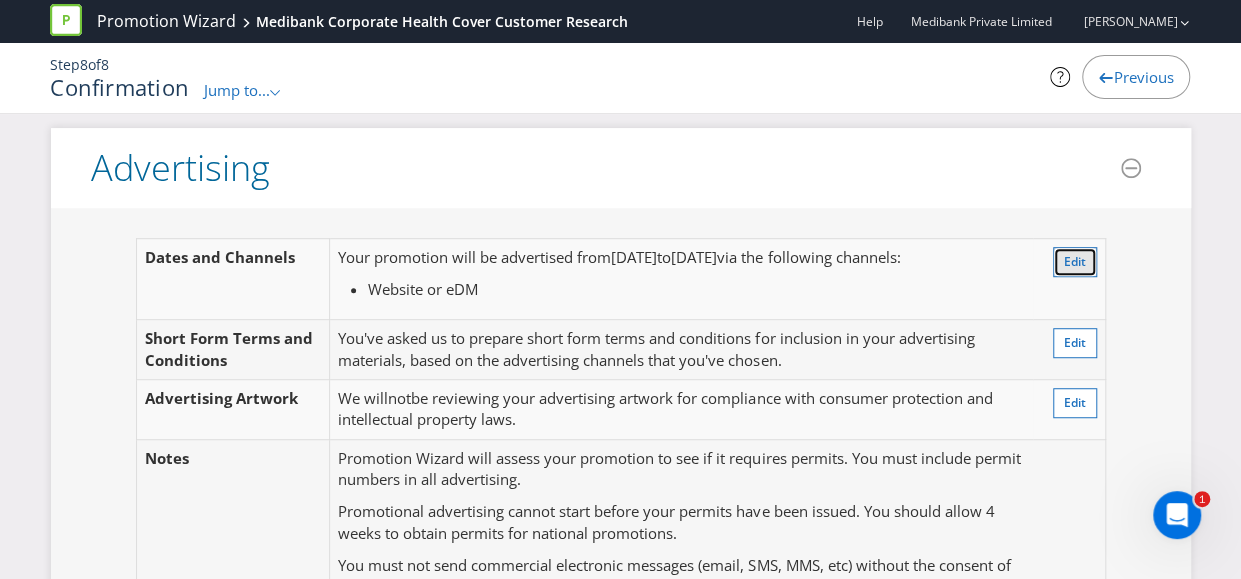 click on "Edit" at bounding box center (1075, 262) 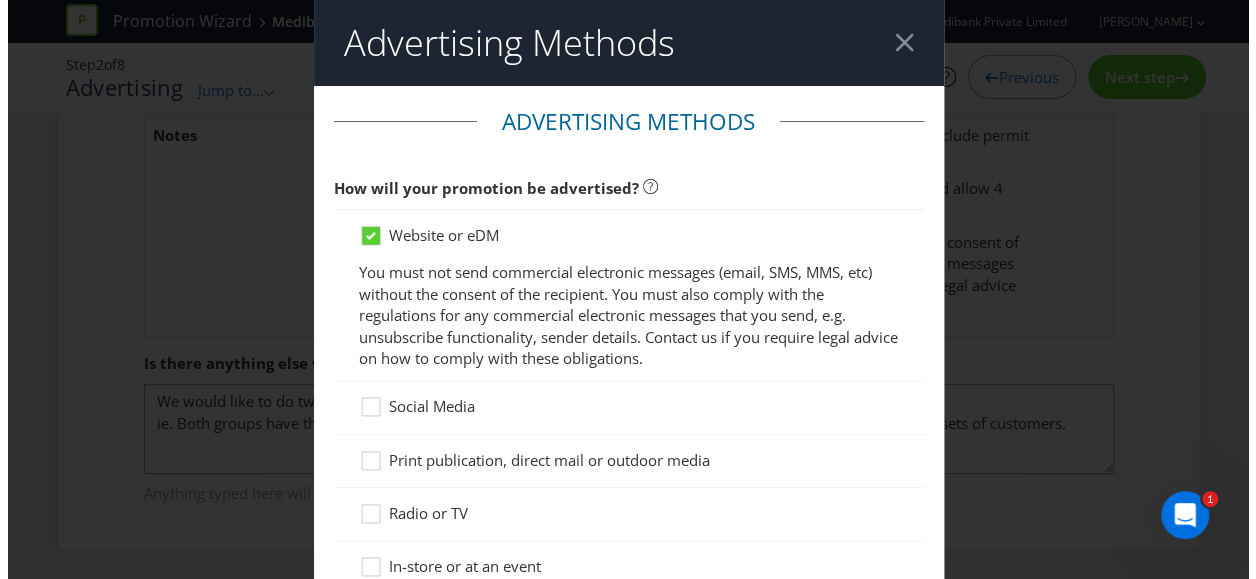 scroll, scrollTop: 309, scrollLeft: 0, axis: vertical 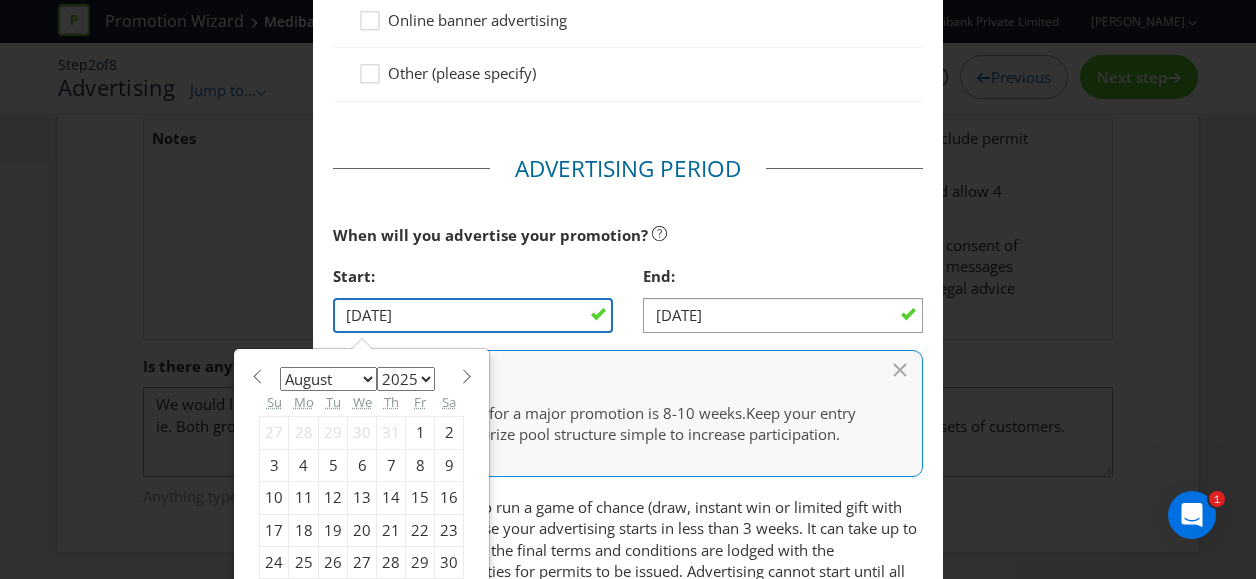 click on "[DATE]" at bounding box center (473, 315) 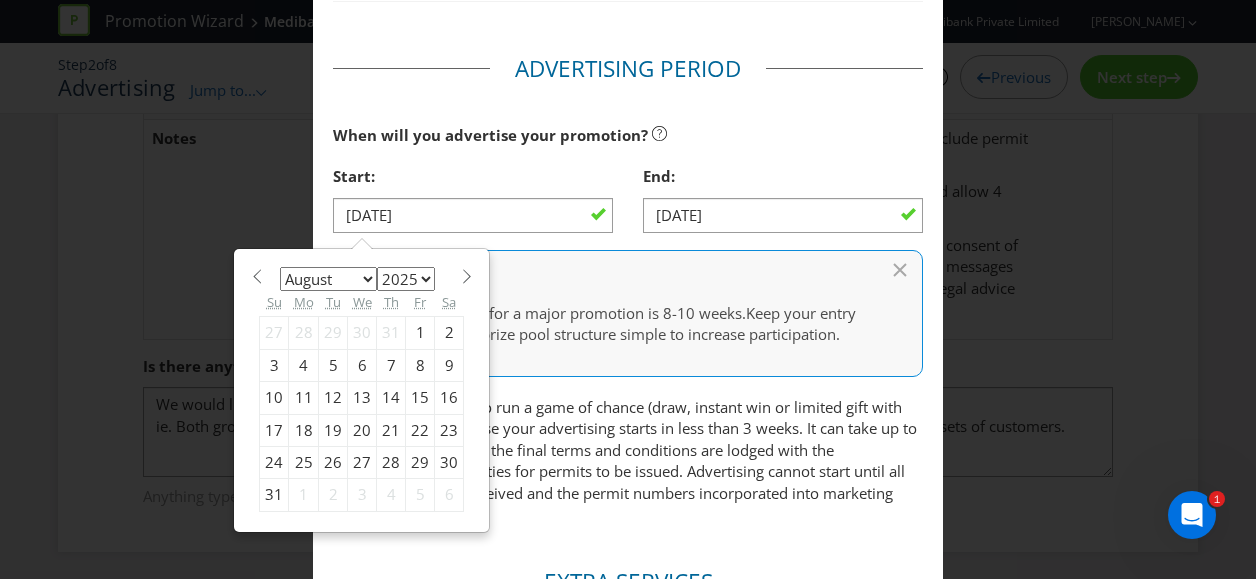 click on "18" at bounding box center [304, 430] 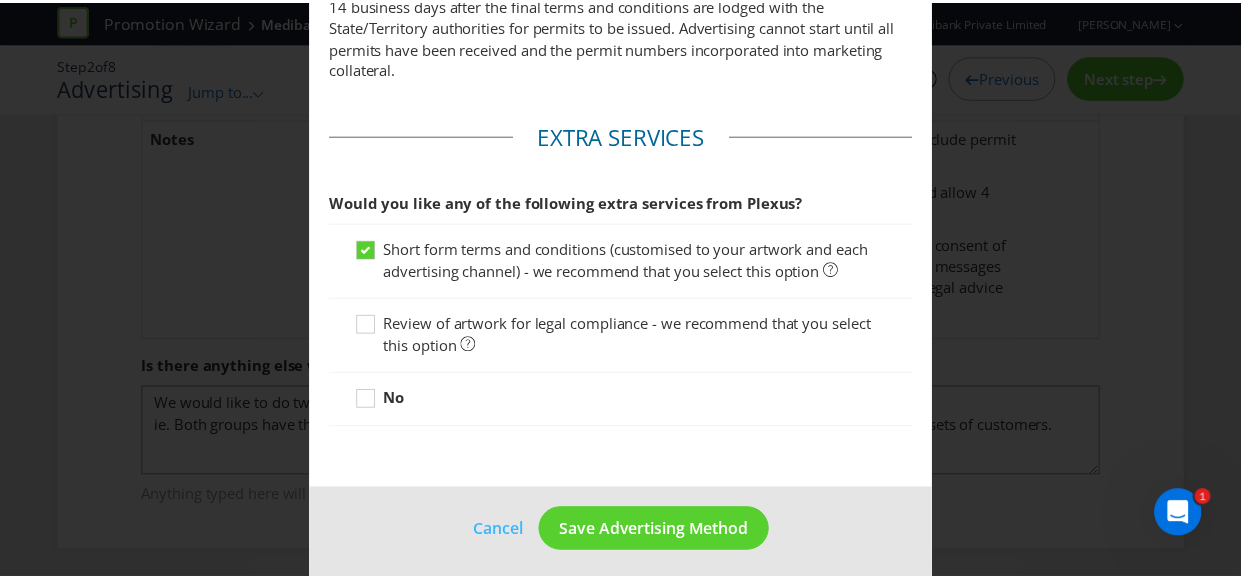 scroll, scrollTop: 1172, scrollLeft: 0, axis: vertical 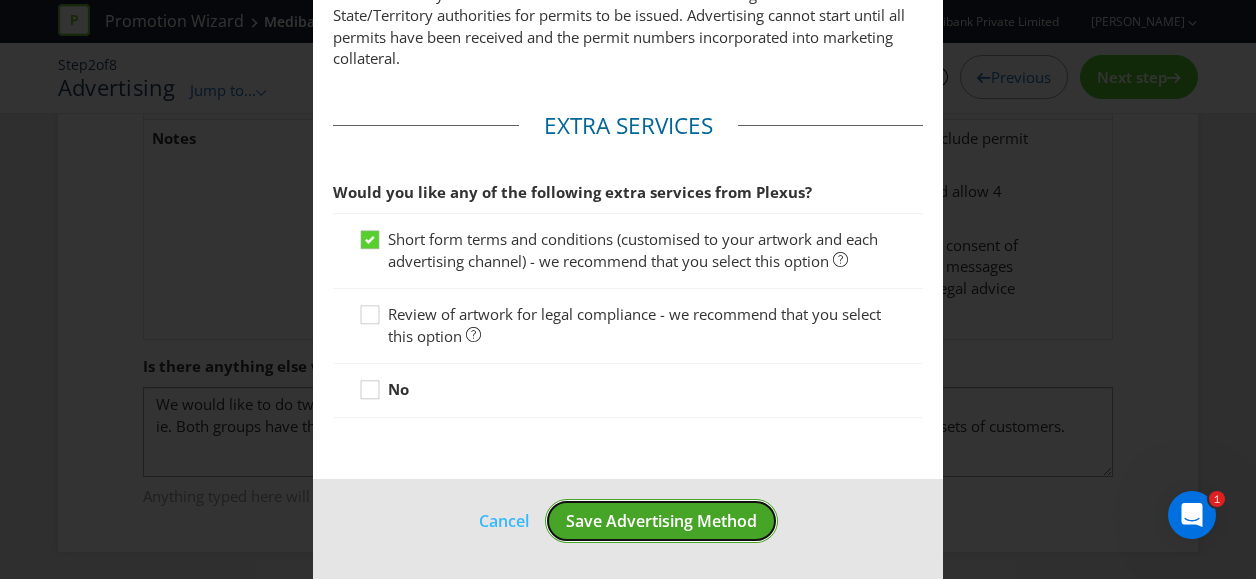 click on "Save Advertising Method" at bounding box center (661, 521) 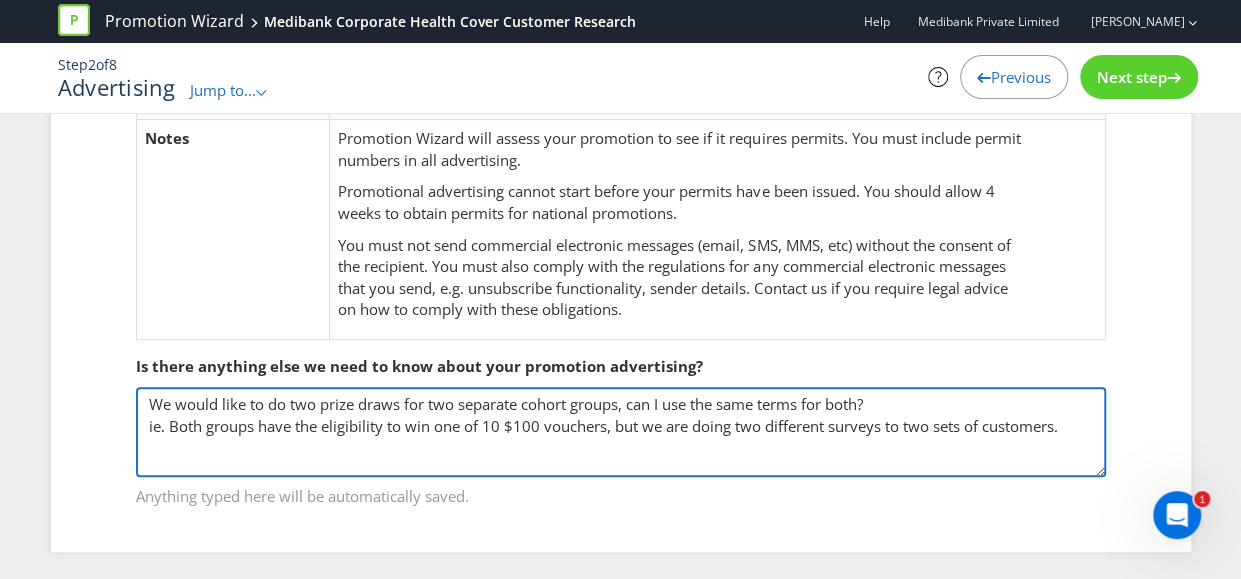 drag, startPoint x: 288, startPoint y: 405, endPoint x: 316, endPoint y: 397, distance: 29.12044 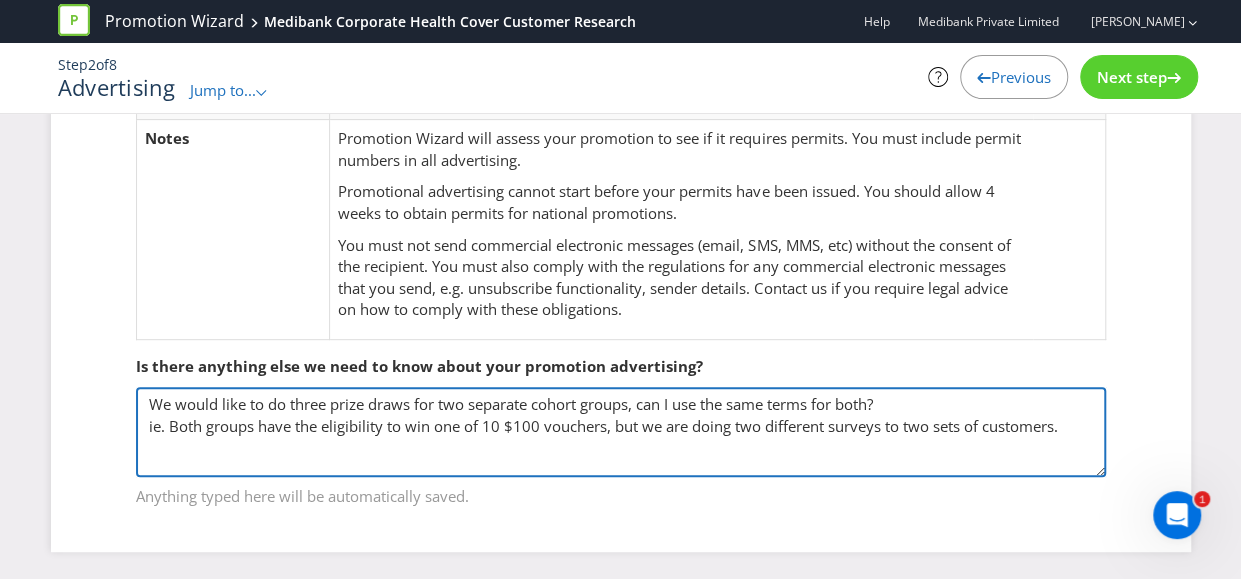 drag, startPoint x: 443, startPoint y: 403, endPoint x: 465, endPoint y: 403, distance: 22 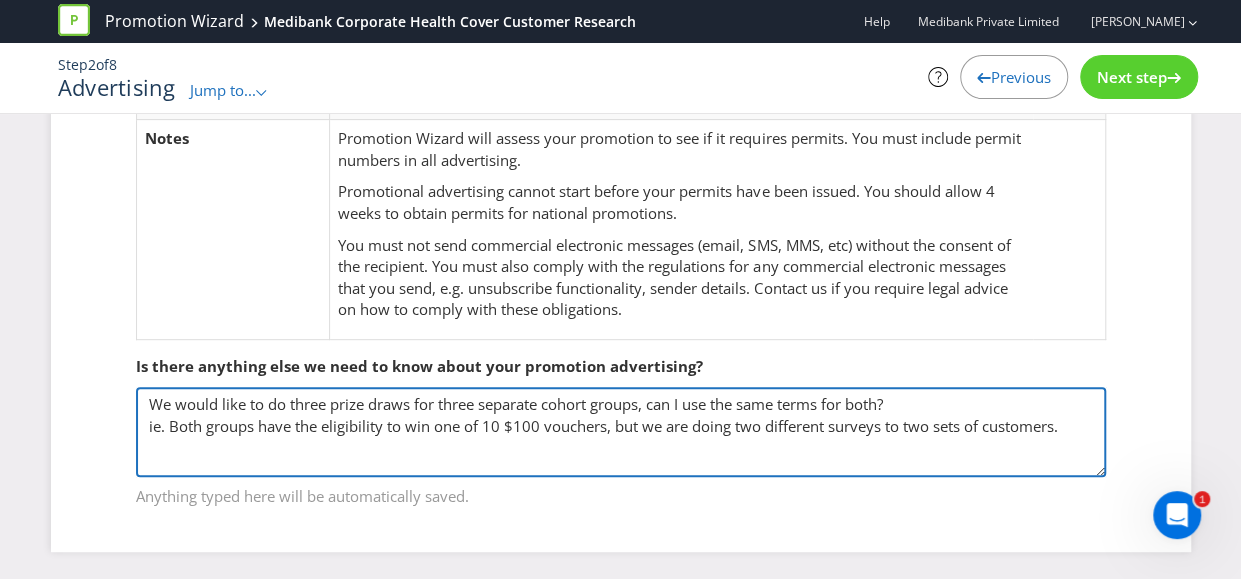 click on "We would like to do two prize draws for two separate cohort groups, can I use the same terms for both?
ie. Both groups have the eligibility to win one of 10 $100 vouchers, but we are doing two different surveys to two sets of customers." at bounding box center [621, 432] 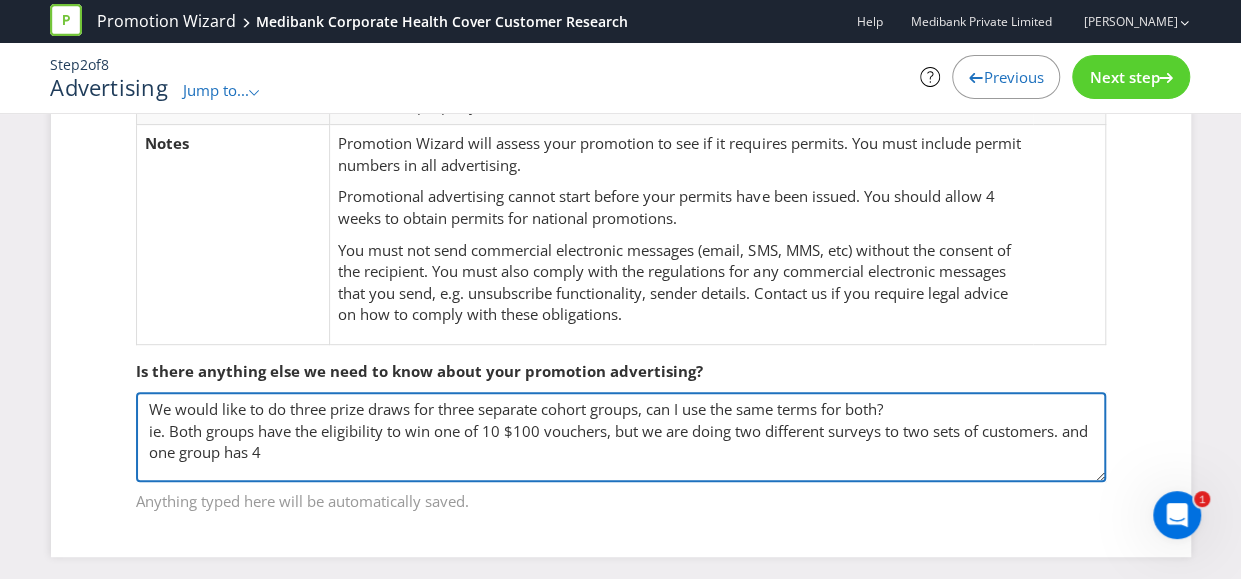 scroll, scrollTop: 309, scrollLeft: 0, axis: vertical 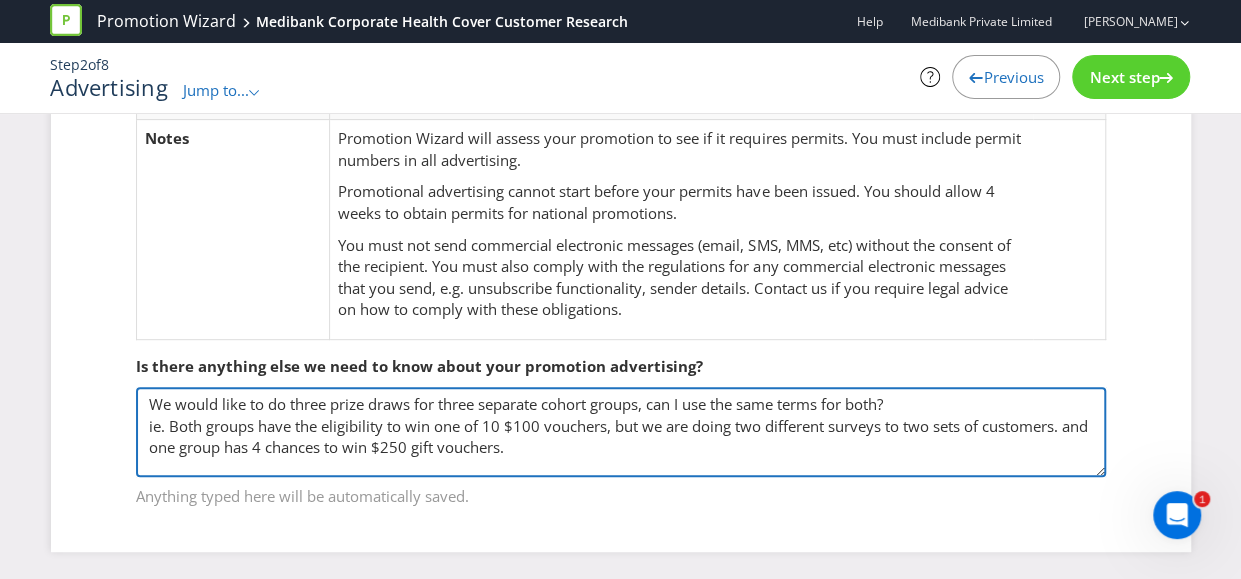 type on "We would like to do three prize draws for three separate cohort groups, can I use the same terms for both?
ie. Both groups have the eligibility to win one of 10 $100 vouchers, but we are doing two different surveys to two sets of customers. and one group has 4 chances to win $250 gift vouchers." 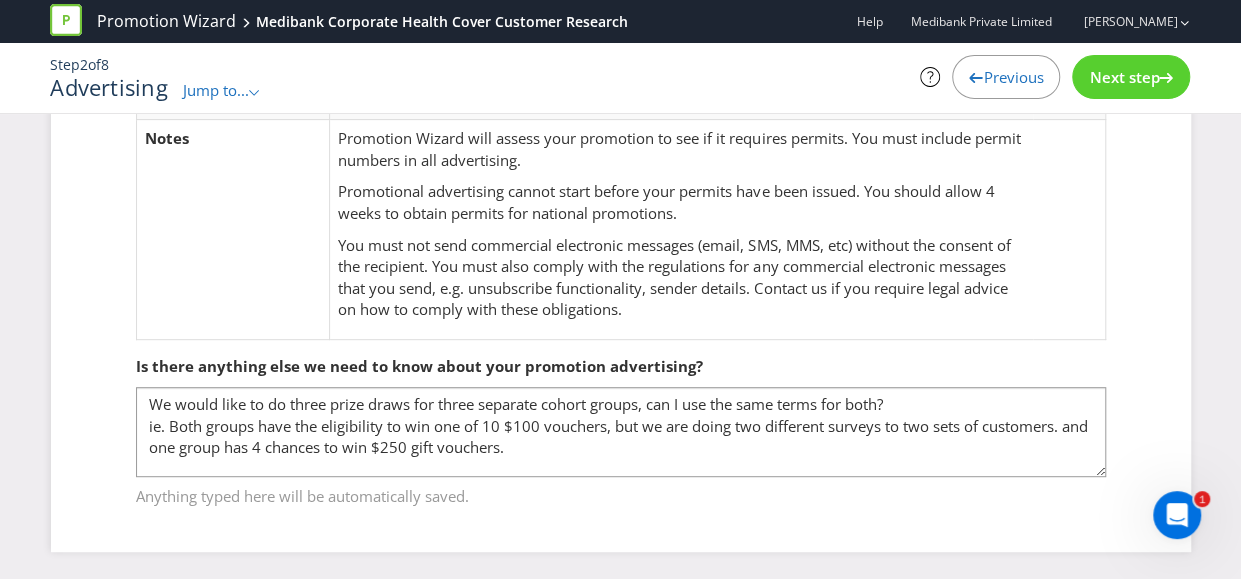 click on "Next step" at bounding box center (1124, 77) 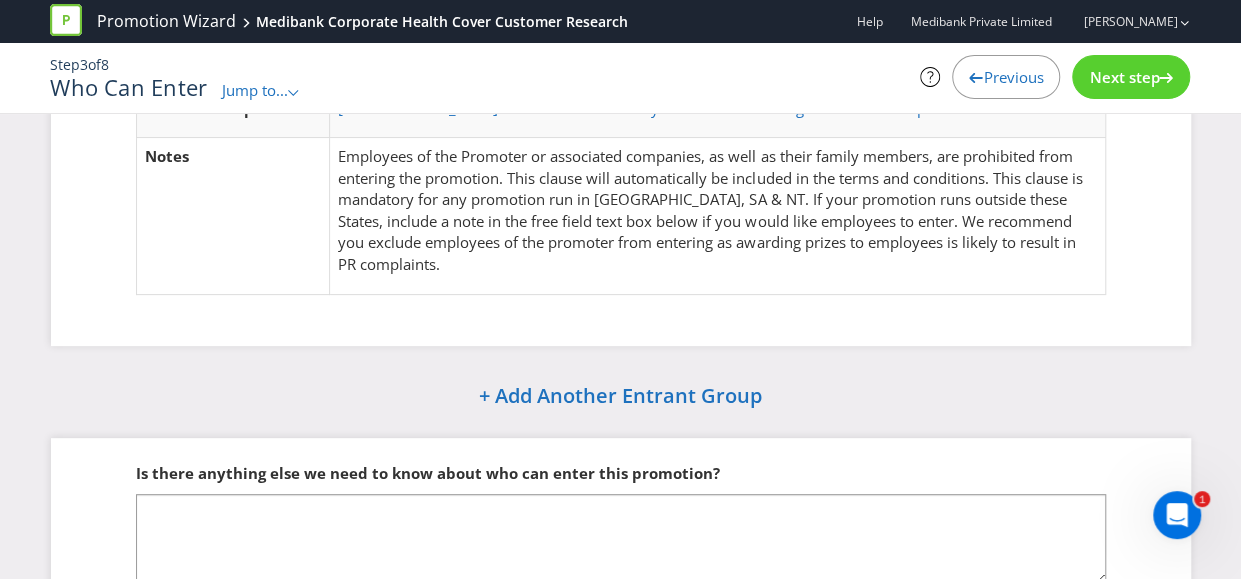 scroll, scrollTop: 0, scrollLeft: 0, axis: both 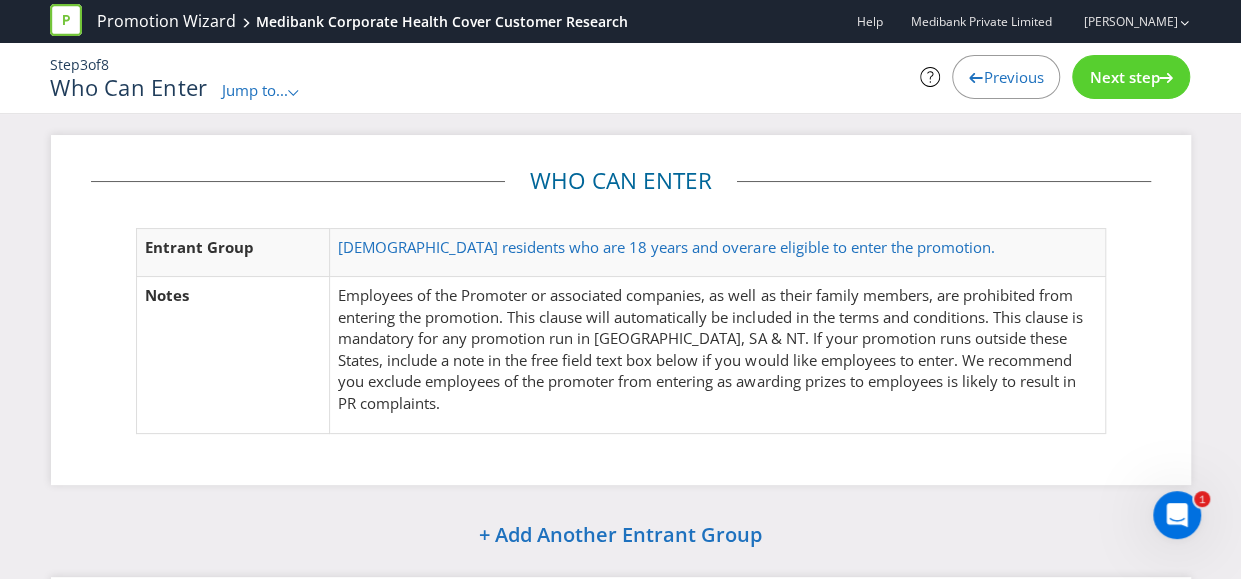 click on "Next step" at bounding box center (1124, 77) 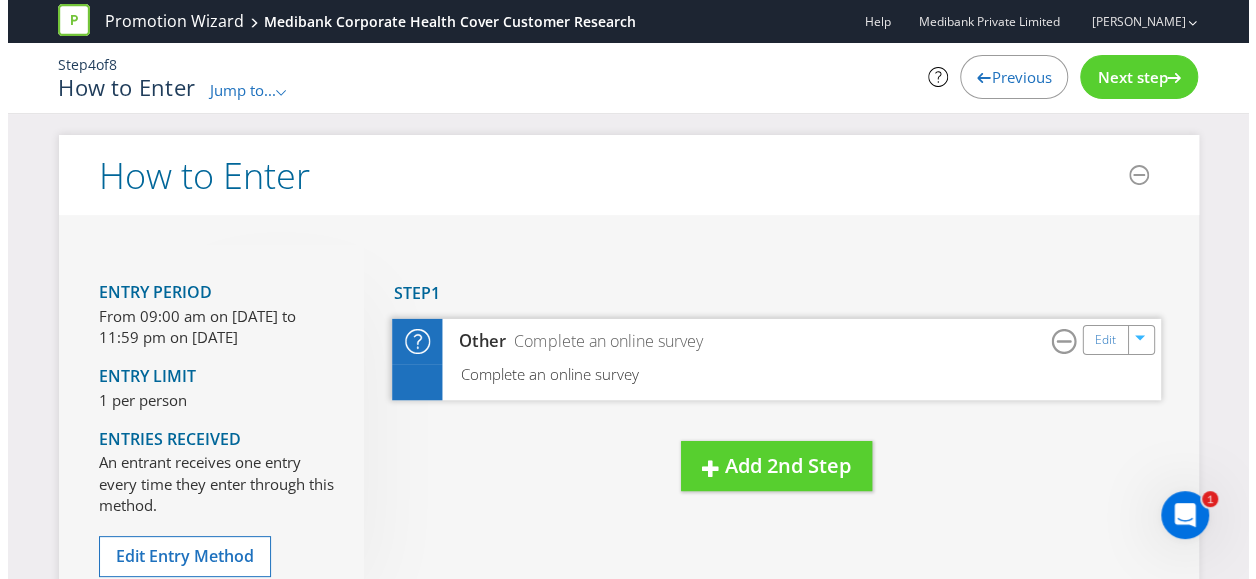 scroll, scrollTop: 100, scrollLeft: 0, axis: vertical 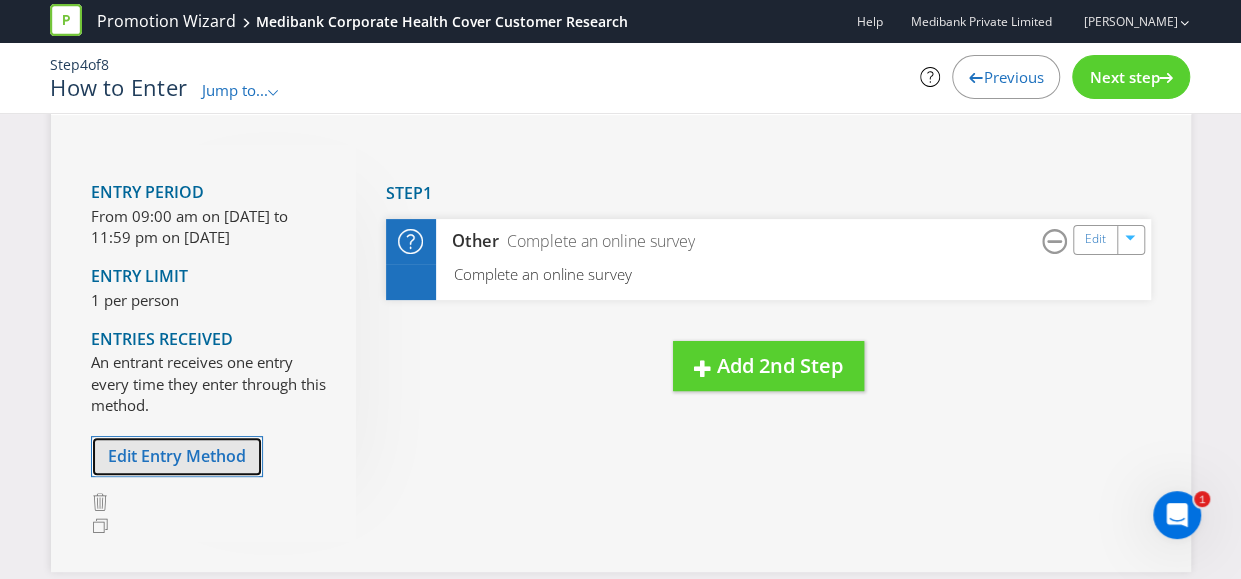 click on "Edit Entry Method" at bounding box center [177, 456] 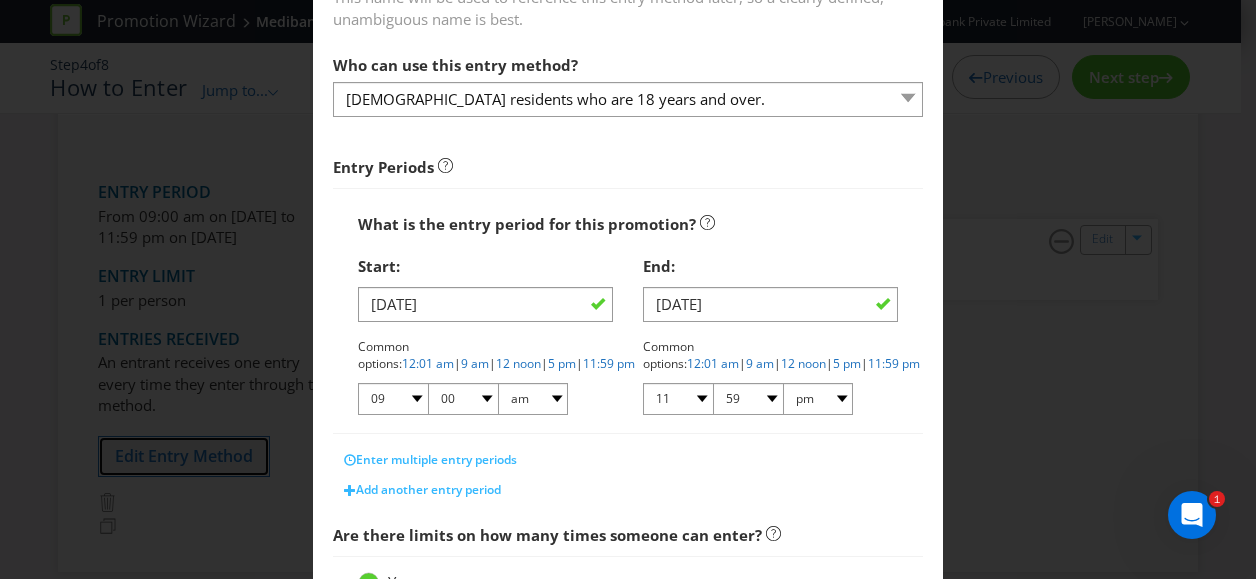 scroll, scrollTop: 200, scrollLeft: 0, axis: vertical 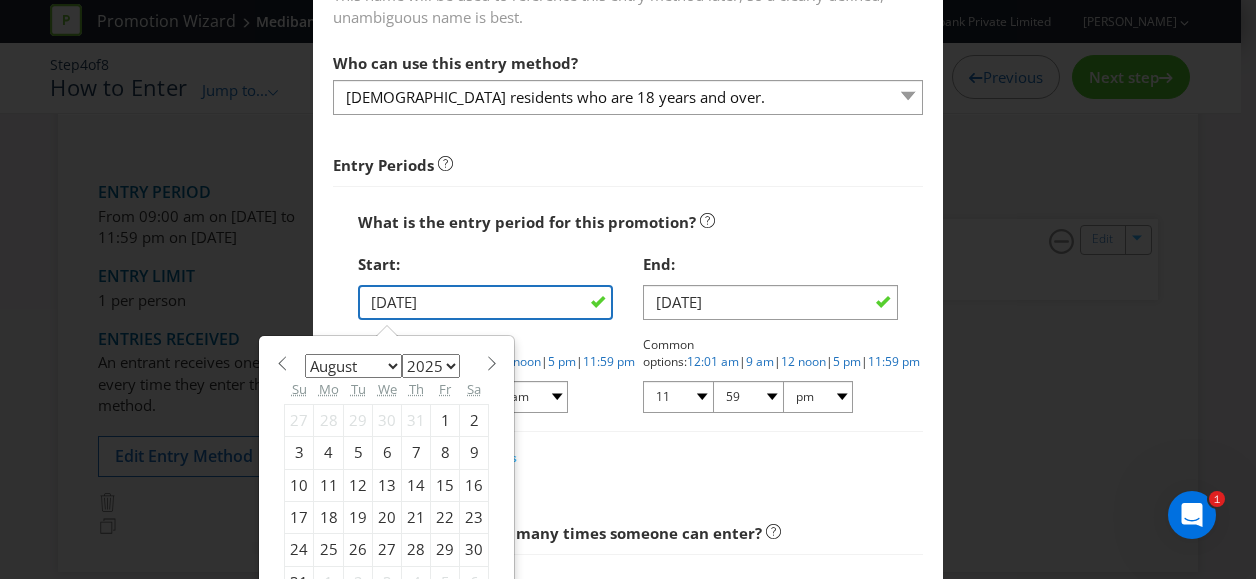 click on "[DATE]" at bounding box center (485, 302) 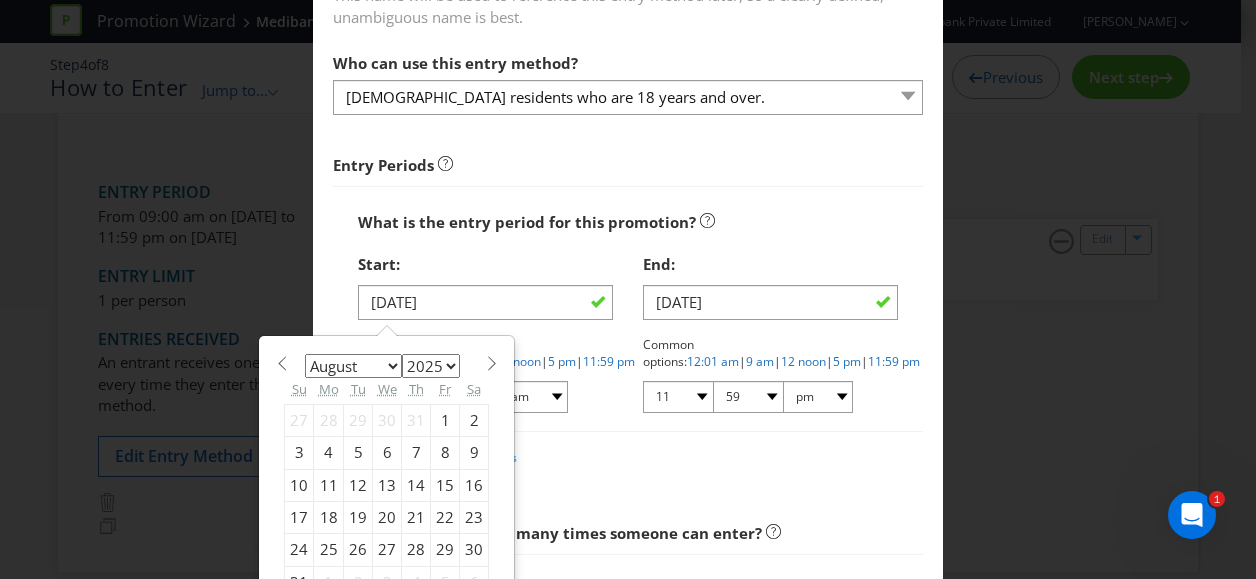 click on "18" at bounding box center (329, 517) 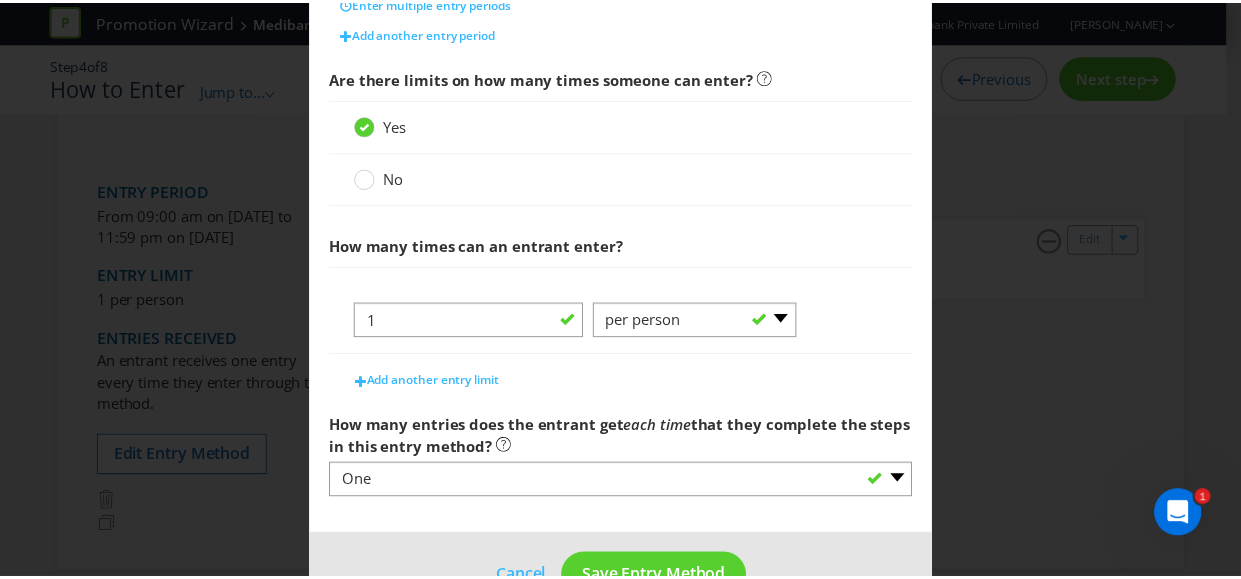 scroll, scrollTop: 706, scrollLeft: 0, axis: vertical 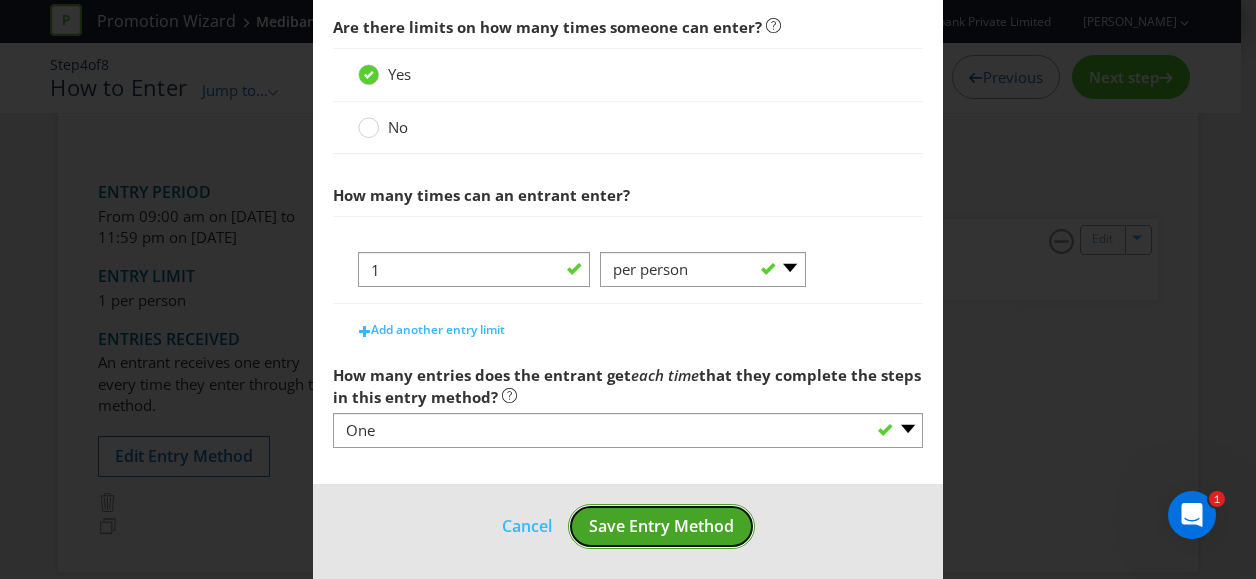 click on "Save Entry Method" at bounding box center (661, 526) 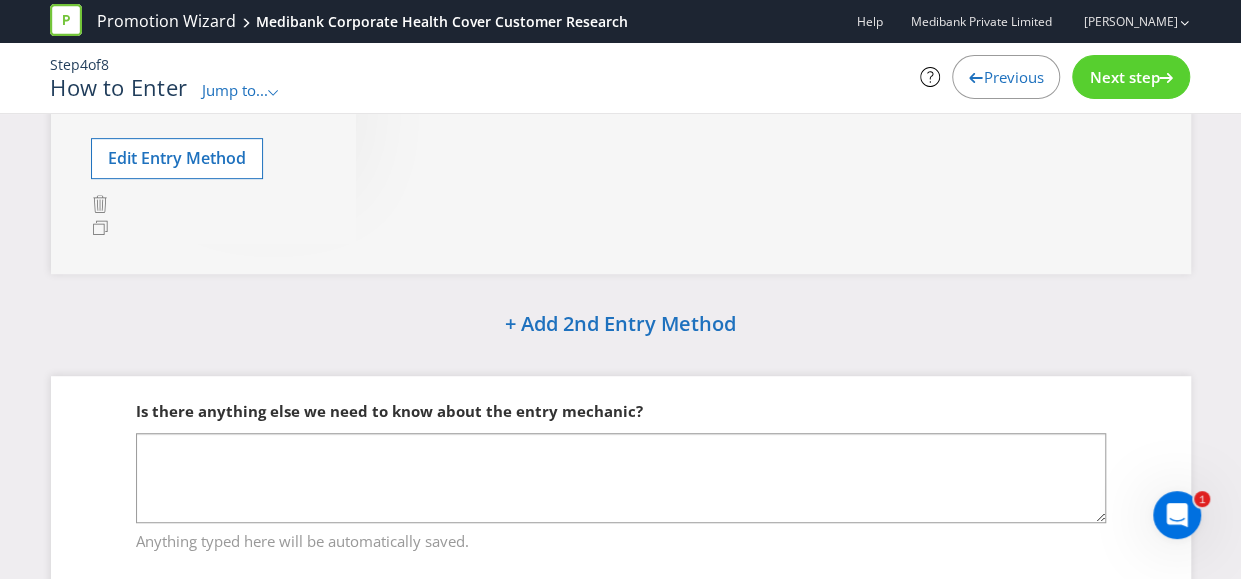 scroll, scrollTop: 467, scrollLeft: 0, axis: vertical 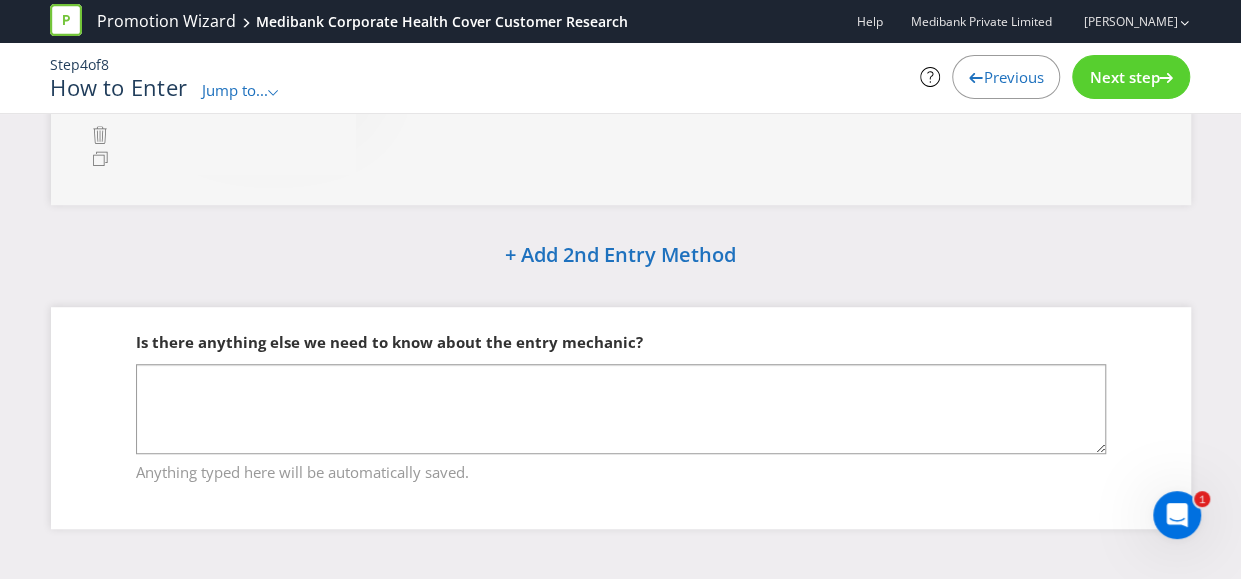 click on "Next step" at bounding box center [1124, 77] 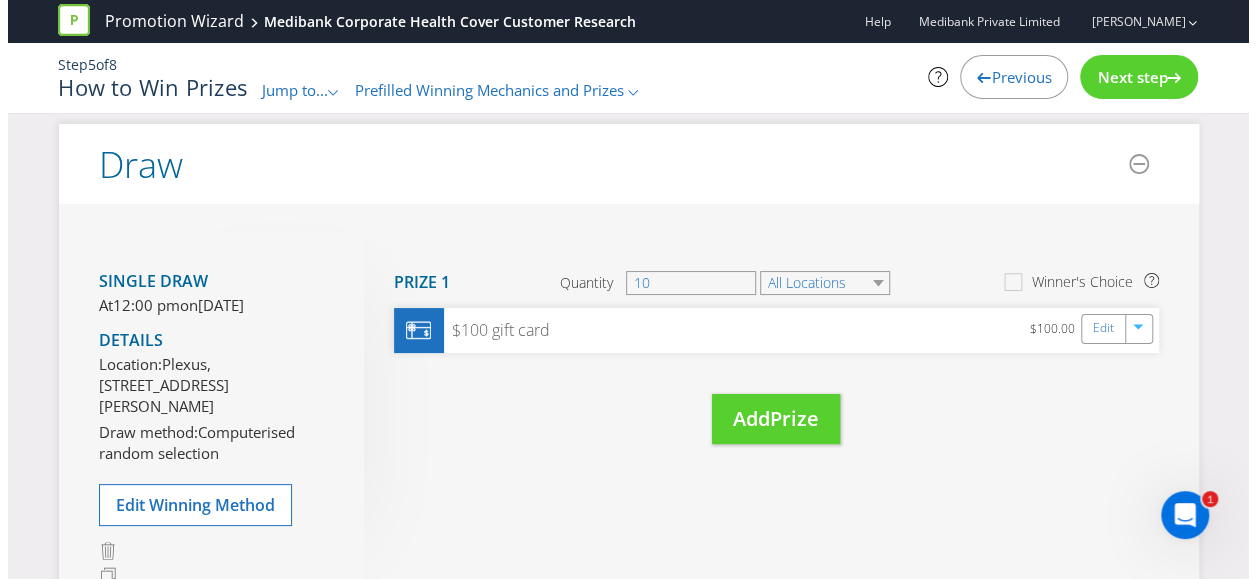 scroll, scrollTop: 0, scrollLeft: 0, axis: both 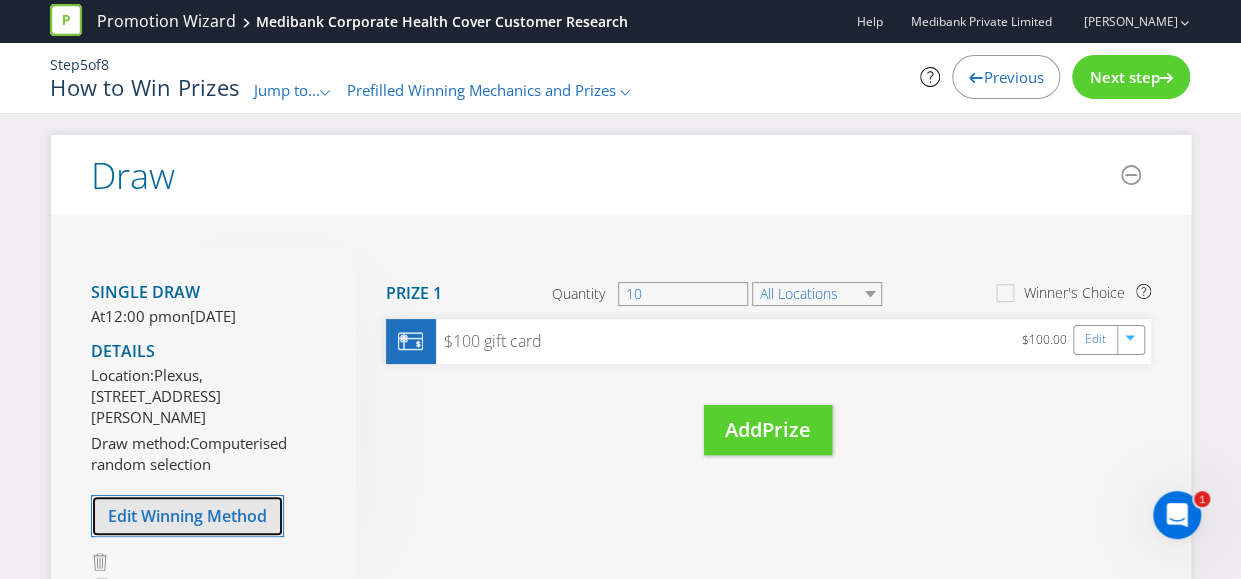 click on "Edit Winning Method" at bounding box center (187, 516) 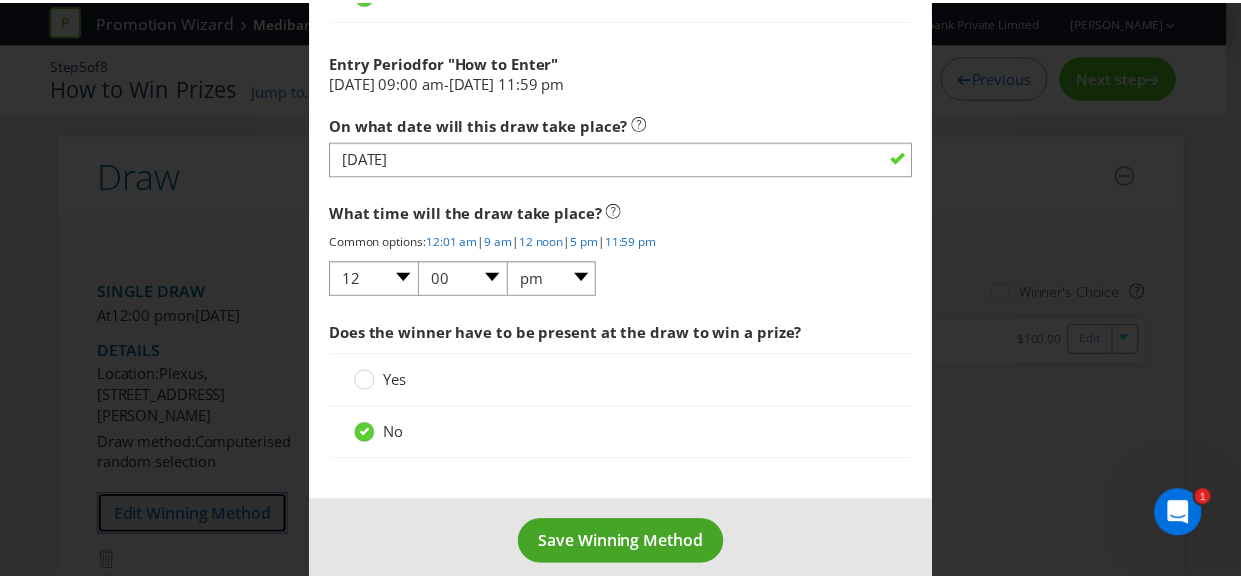 scroll, scrollTop: 1326, scrollLeft: 0, axis: vertical 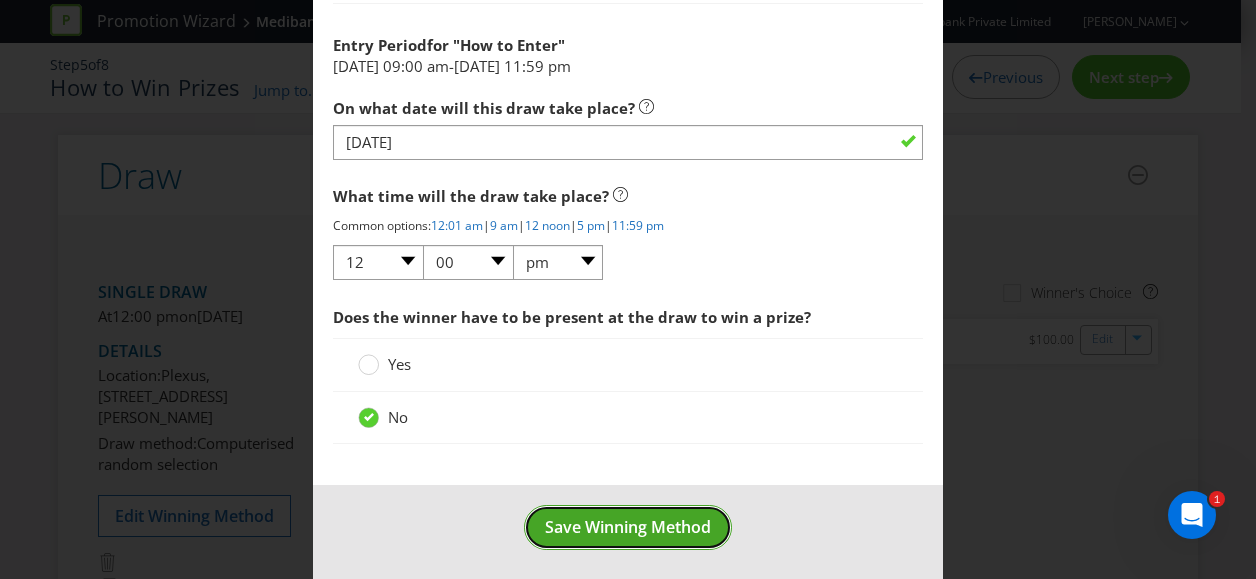 click on "Save Winning Method" at bounding box center [628, 527] 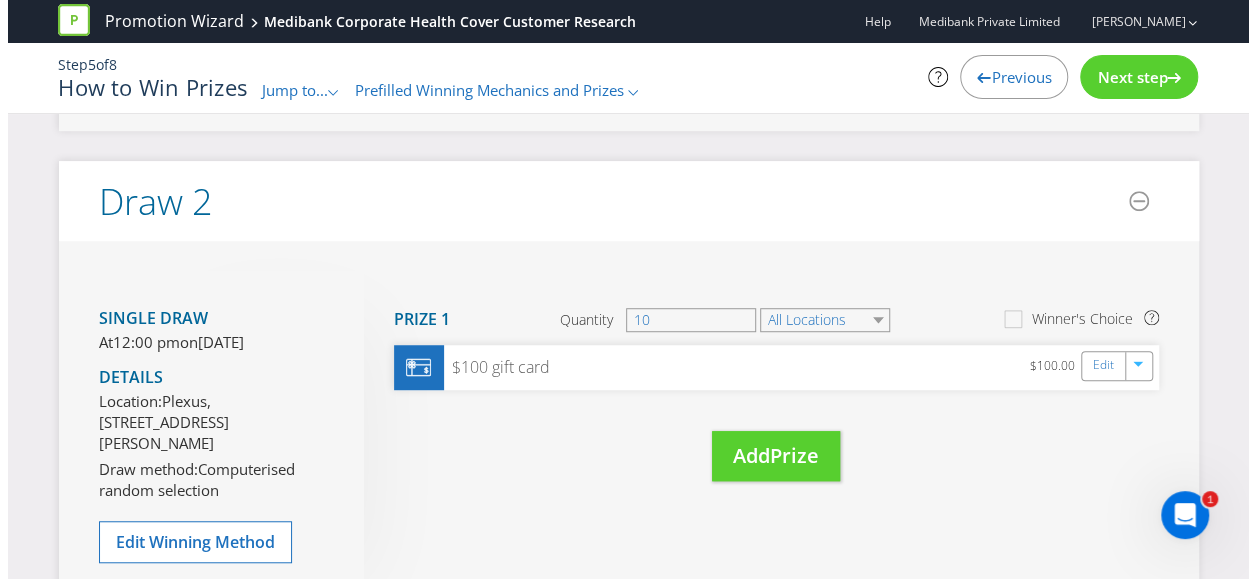 scroll, scrollTop: 700, scrollLeft: 0, axis: vertical 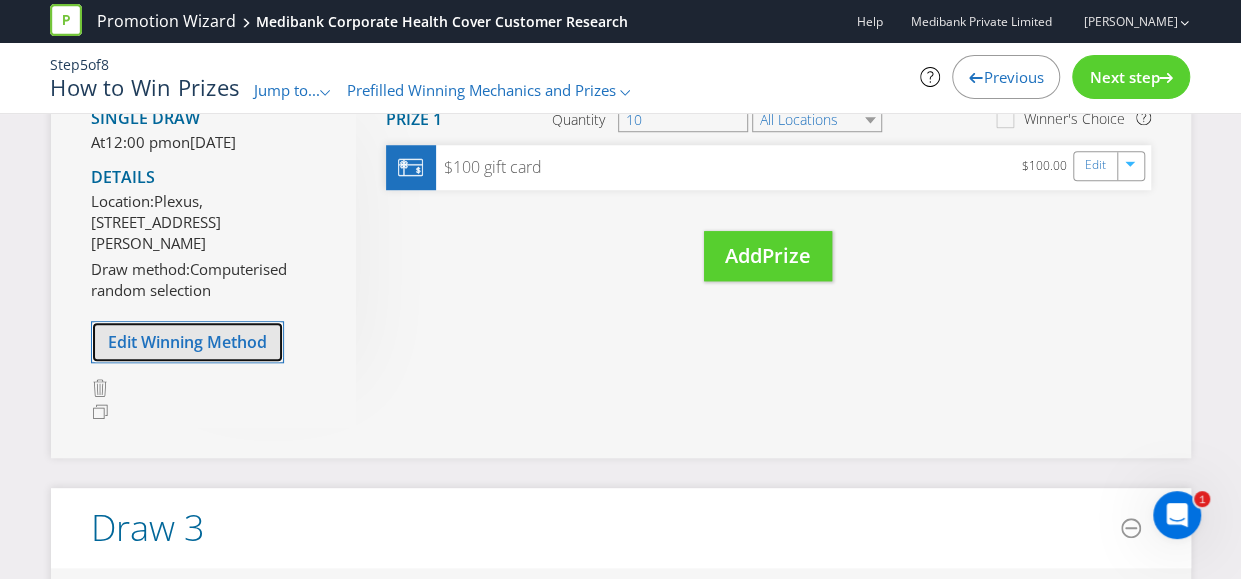 click on "Edit Winning Method" at bounding box center (187, 342) 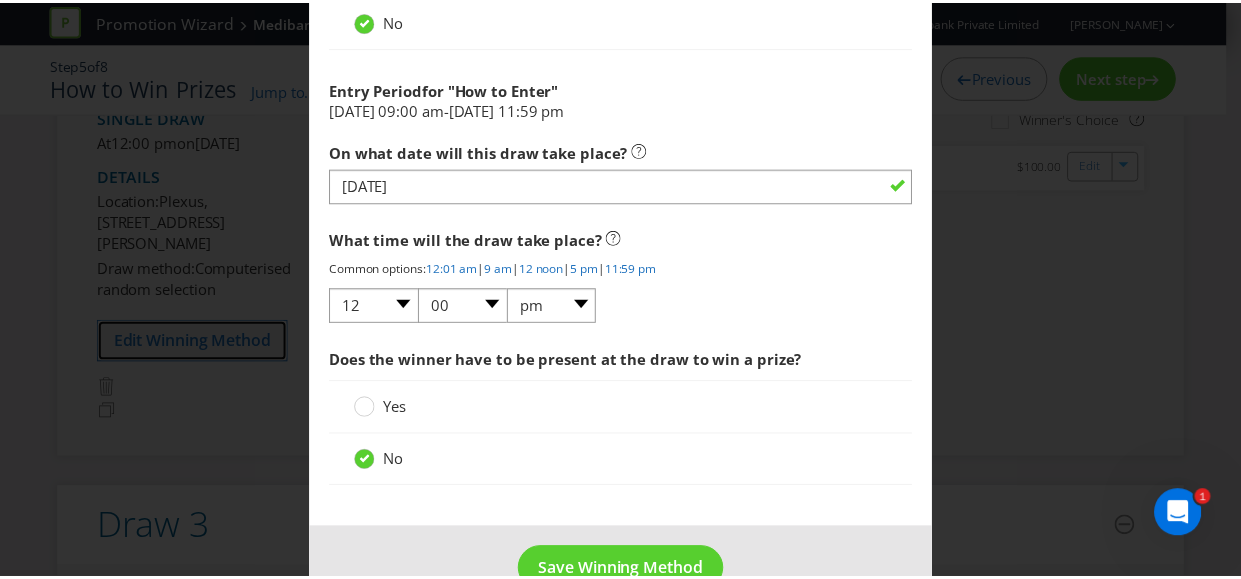 scroll, scrollTop: 1326, scrollLeft: 0, axis: vertical 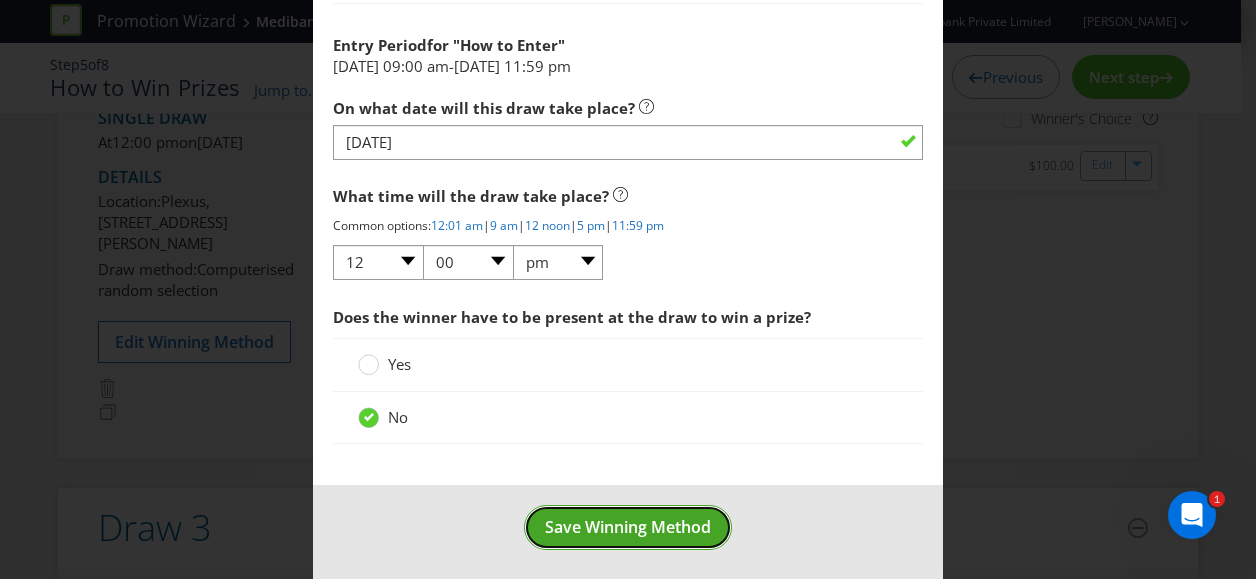 click on "Save Winning Method" at bounding box center (628, 527) 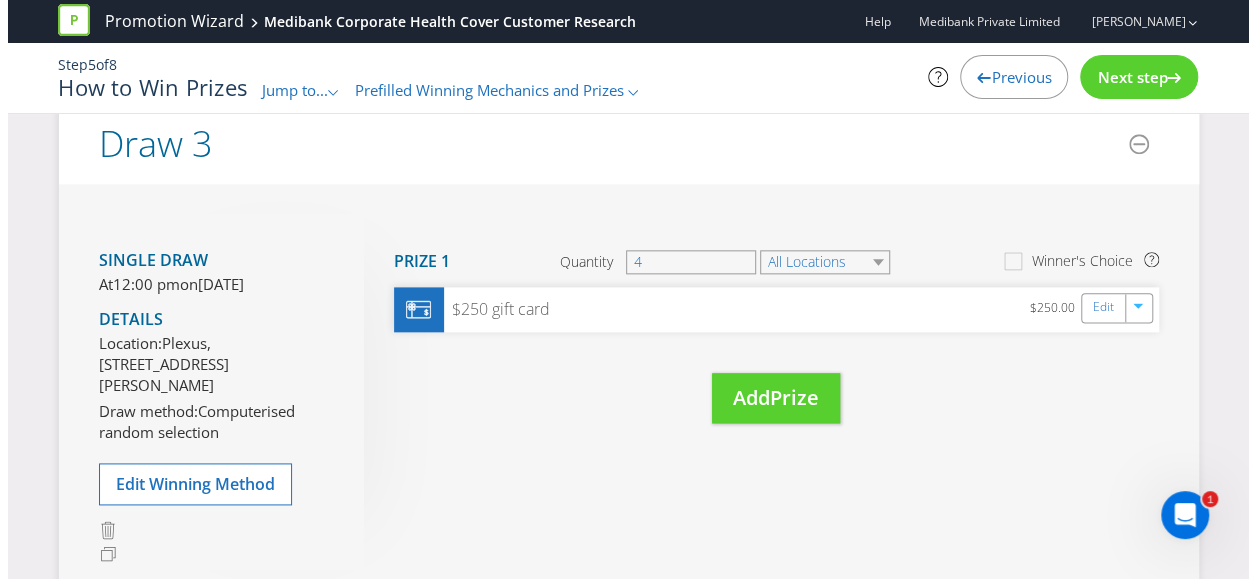 scroll, scrollTop: 1200, scrollLeft: 0, axis: vertical 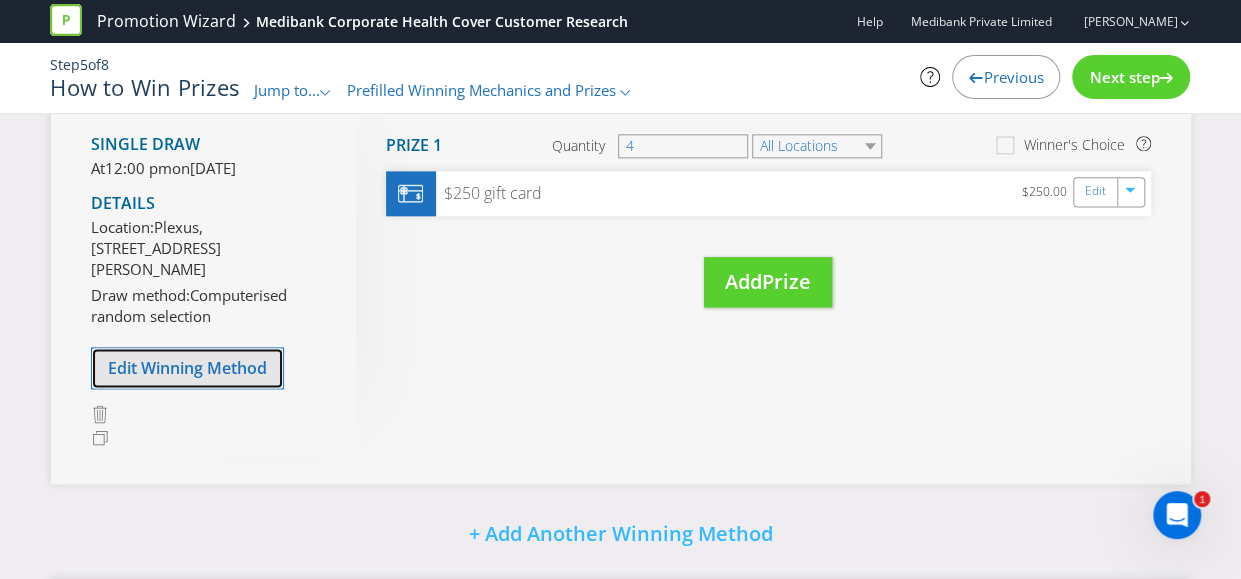 click on "Edit Winning Method" at bounding box center (187, 368) 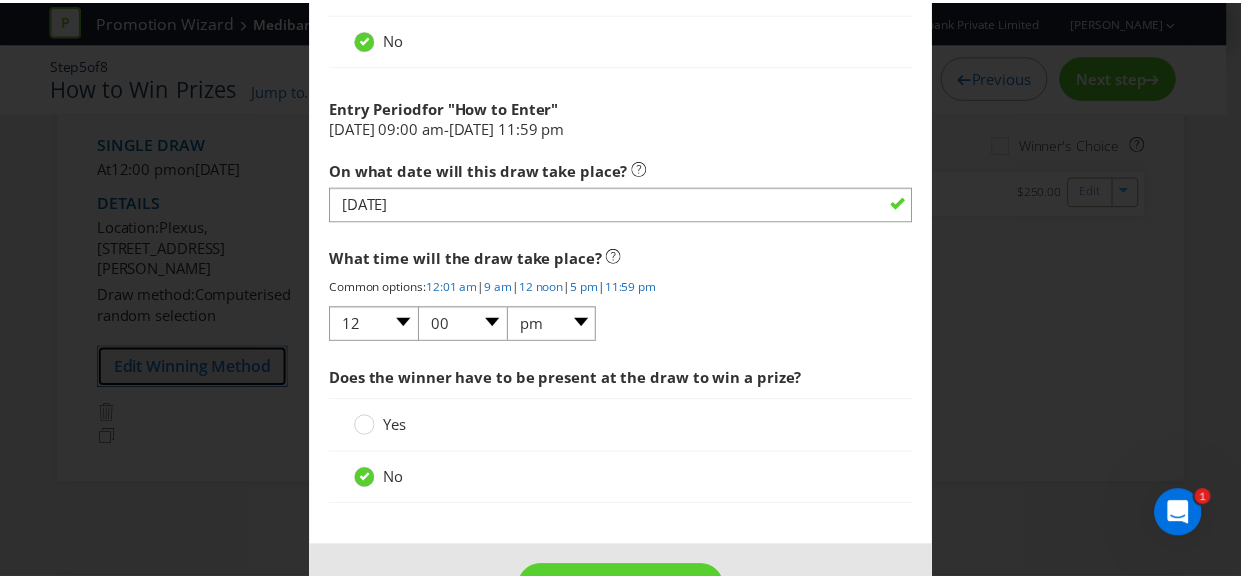 scroll, scrollTop: 1326, scrollLeft: 0, axis: vertical 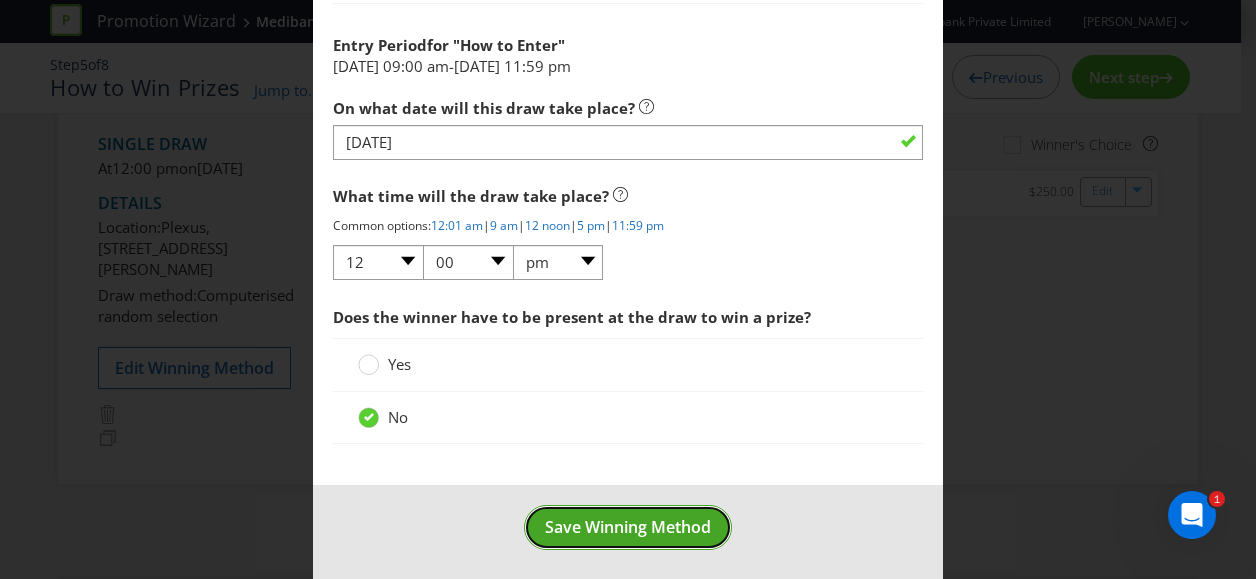 click on "Save Winning Method" at bounding box center (628, 527) 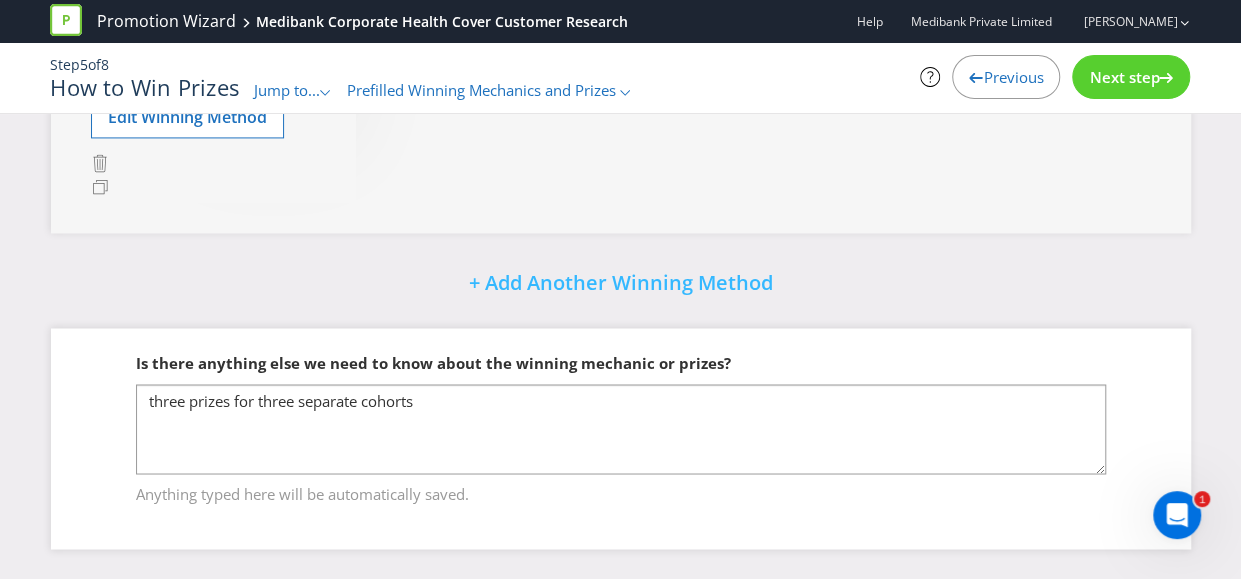 scroll, scrollTop: 1511, scrollLeft: 0, axis: vertical 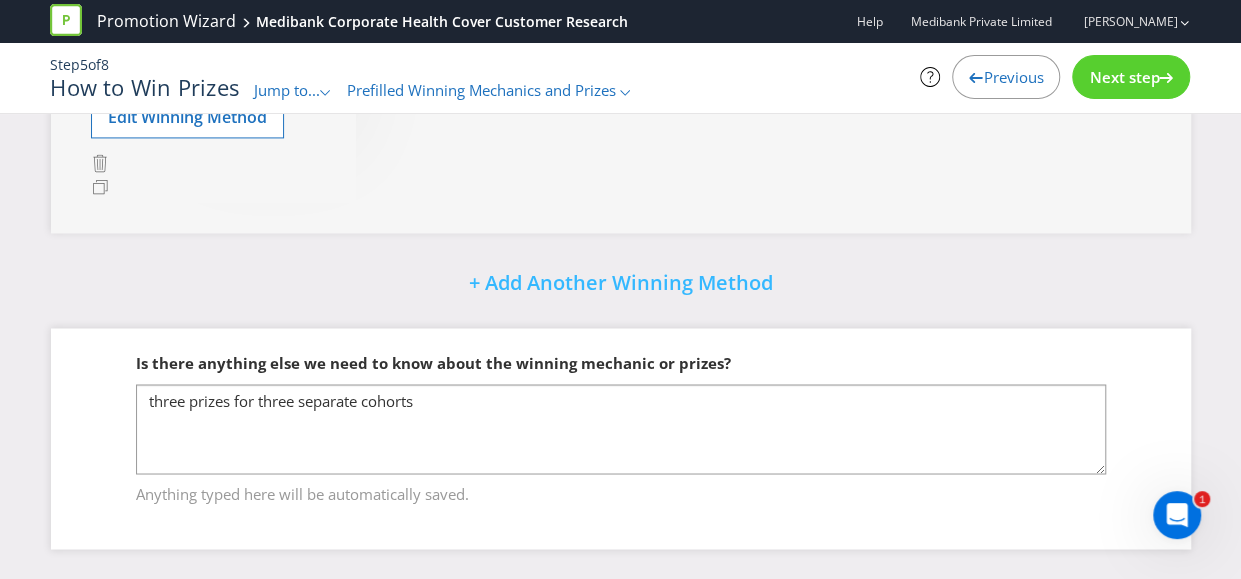click on "Next step" at bounding box center [1124, 77] 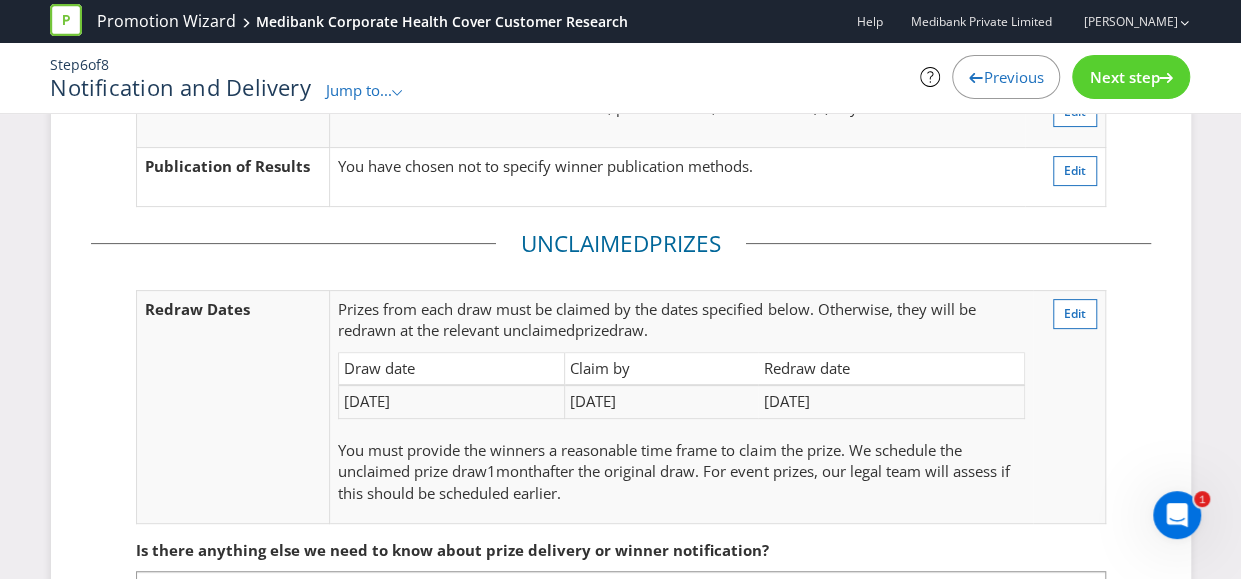 scroll, scrollTop: 352, scrollLeft: 0, axis: vertical 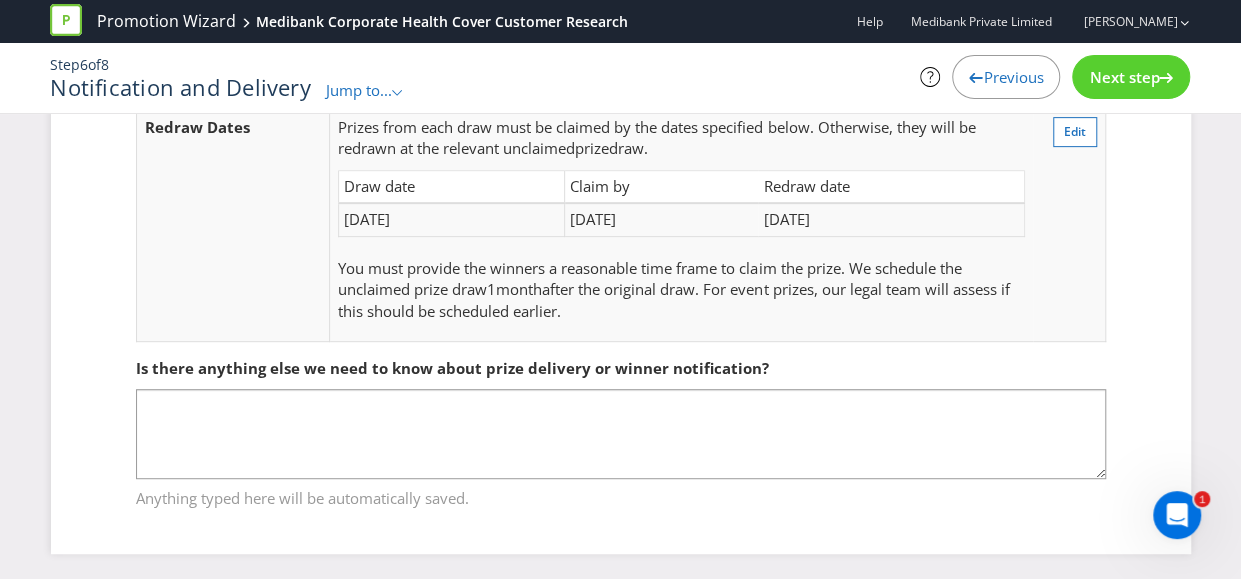 click on "Next step" at bounding box center [1131, 77] 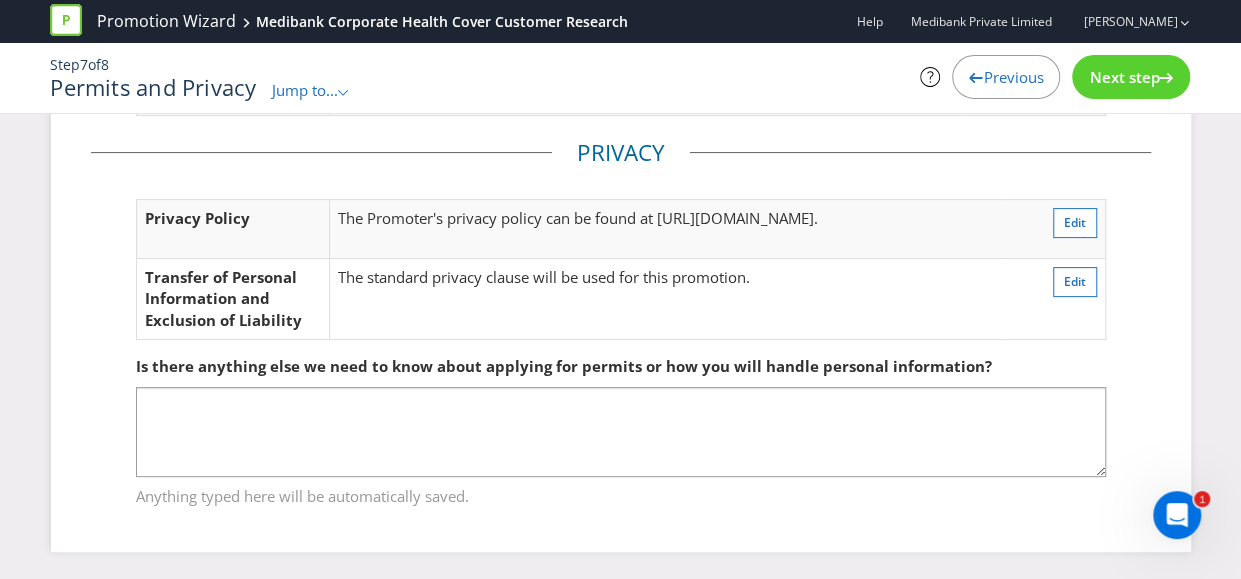 click on "Next step" at bounding box center (1124, 77) 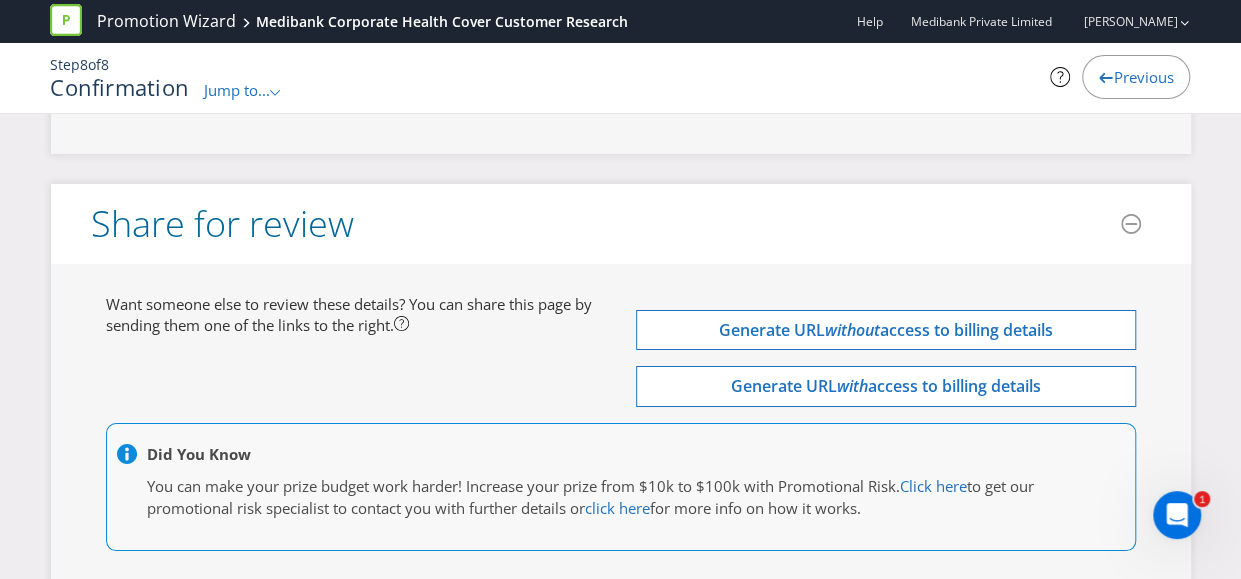 scroll, scrollTop: 7202, scrollLeft: 0, axis: vertical 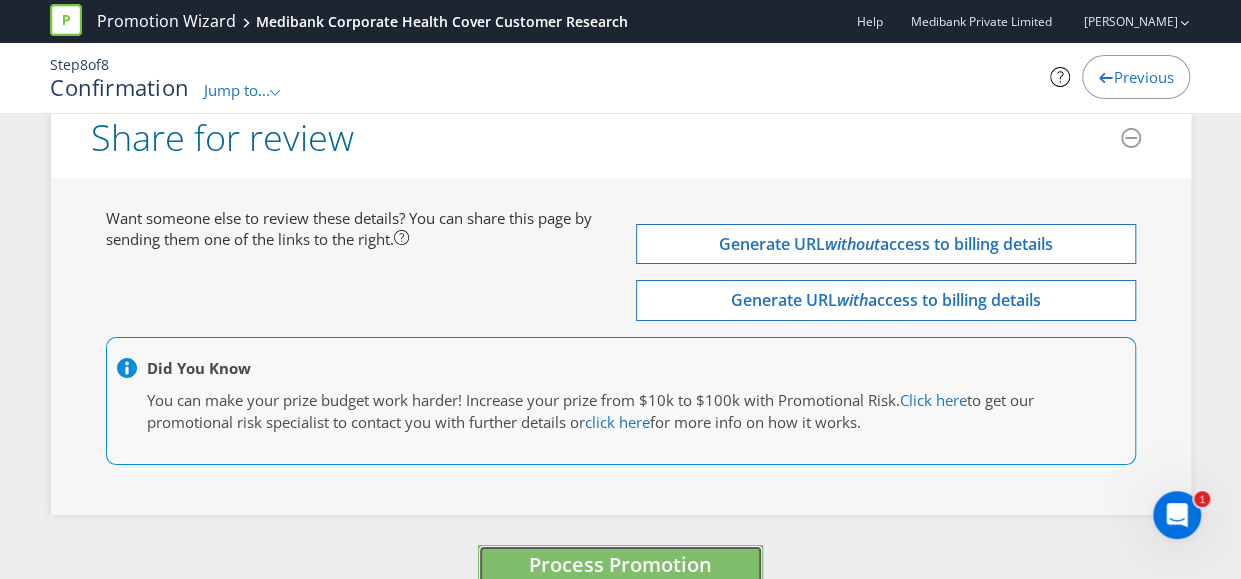 click on "Process Promotion" at bounding box center [620, 564] 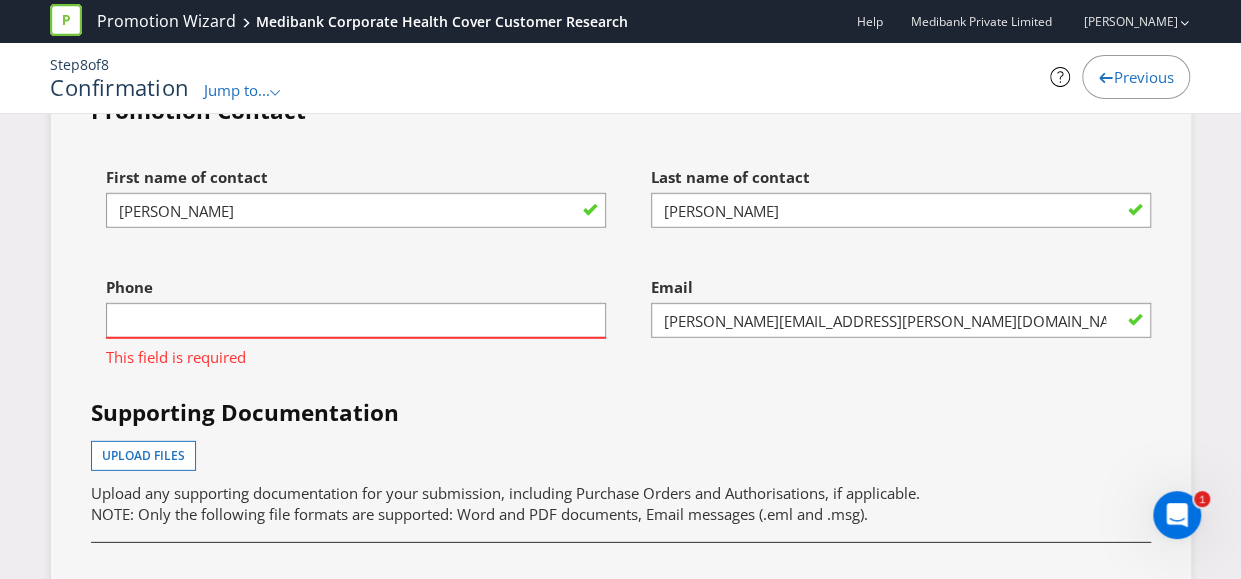 scroll, scrollTop: 6399, scrollLeft: 0, axis: vertical 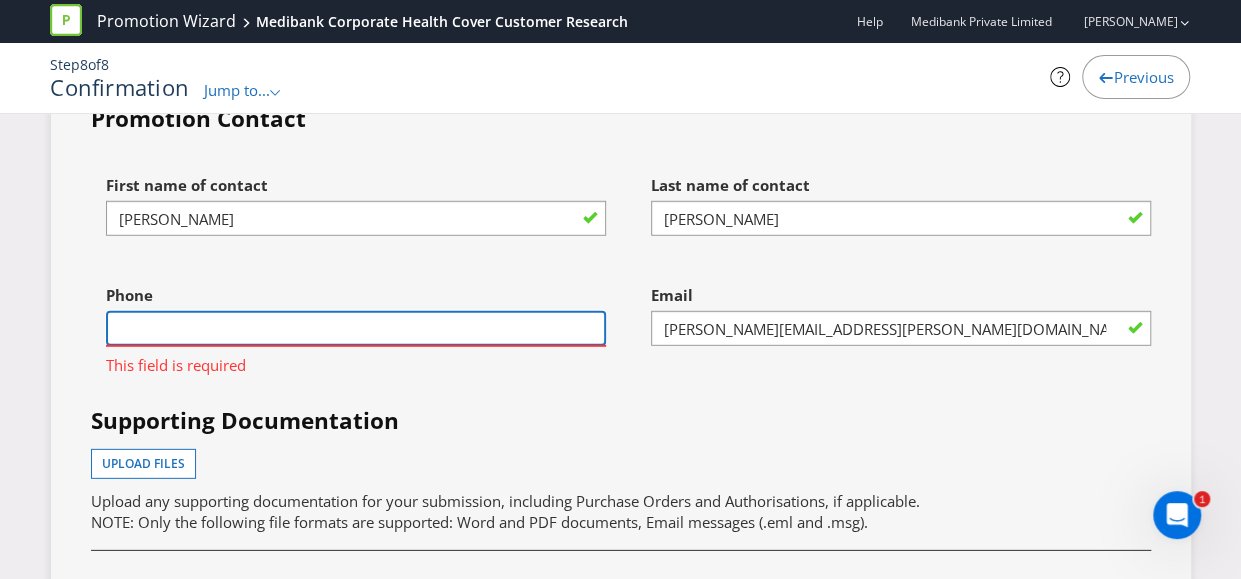 click at bounding box center [356, 328] 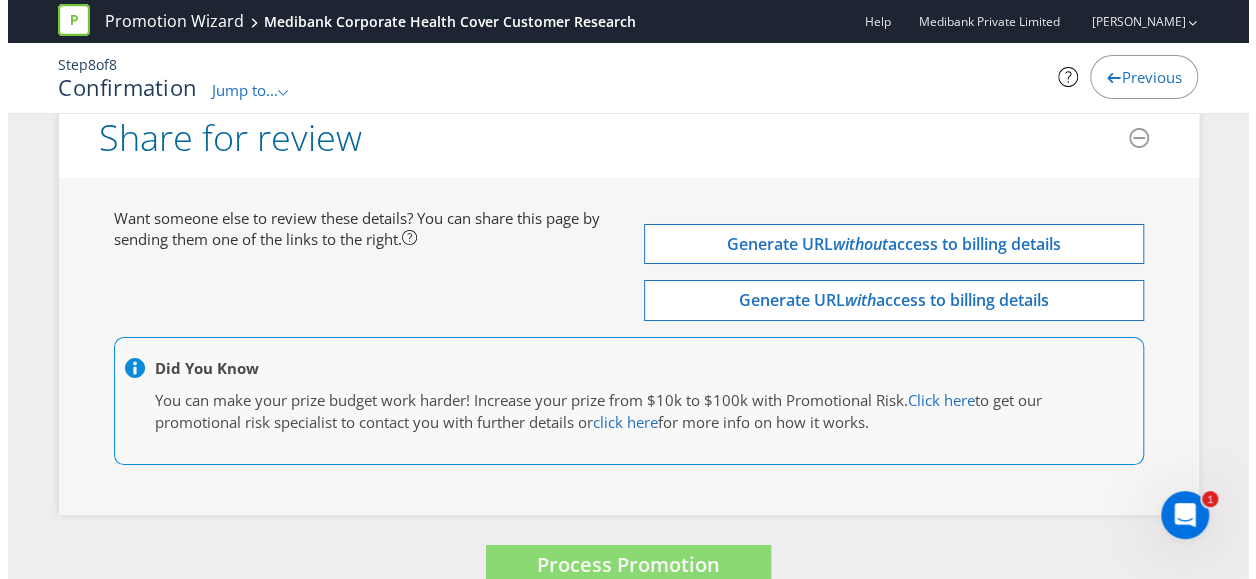 scroll, scrollTop: 7202, scrollLeft: 0, axis: vertical 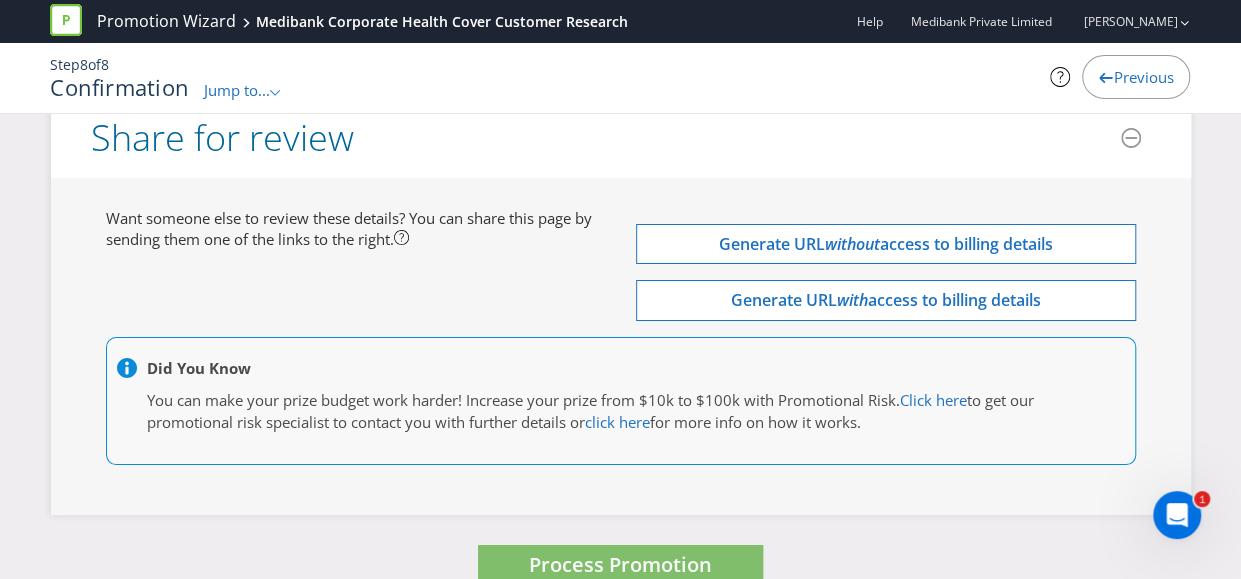 type on "0438166496" 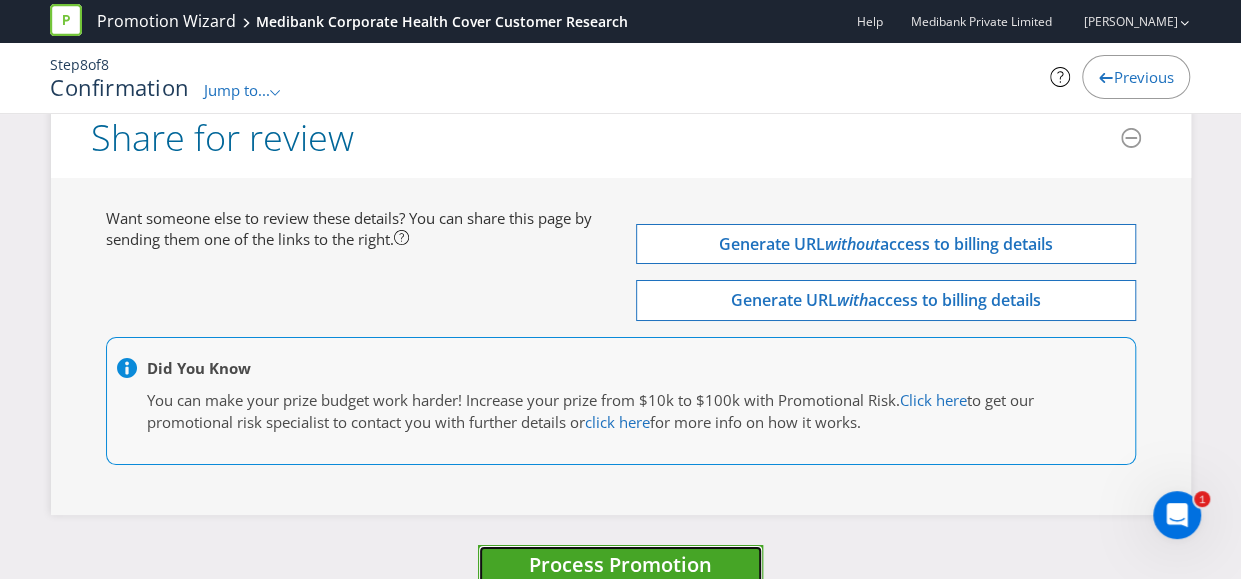 click on "Process Promotion" at bounding box center [620, 564] 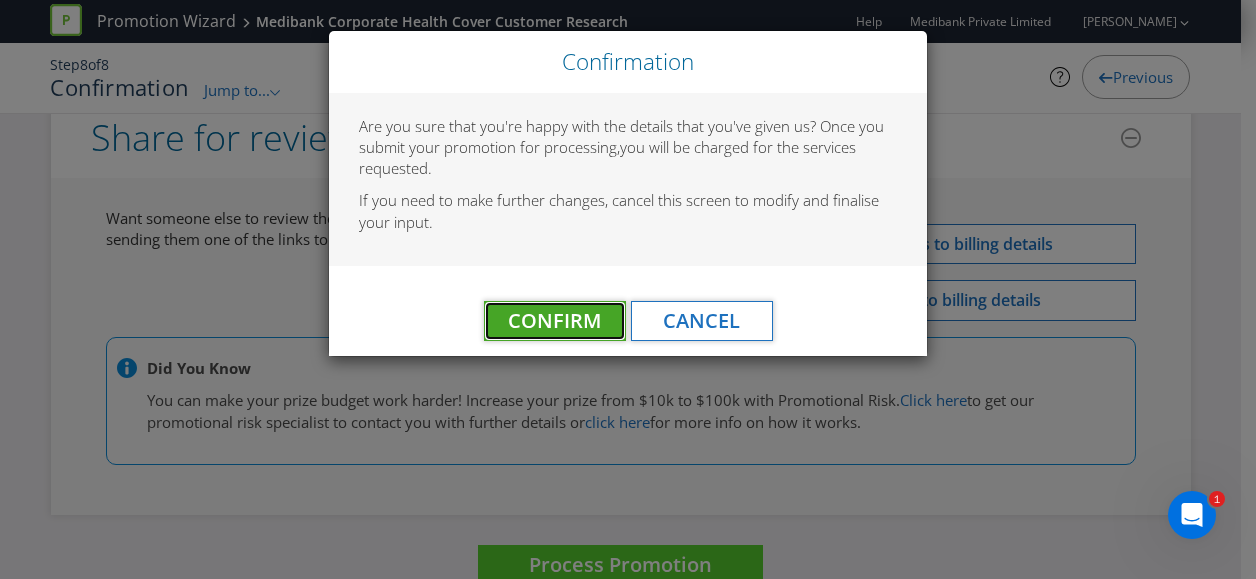 click on "Confirm" at bounding box center [555, 321] 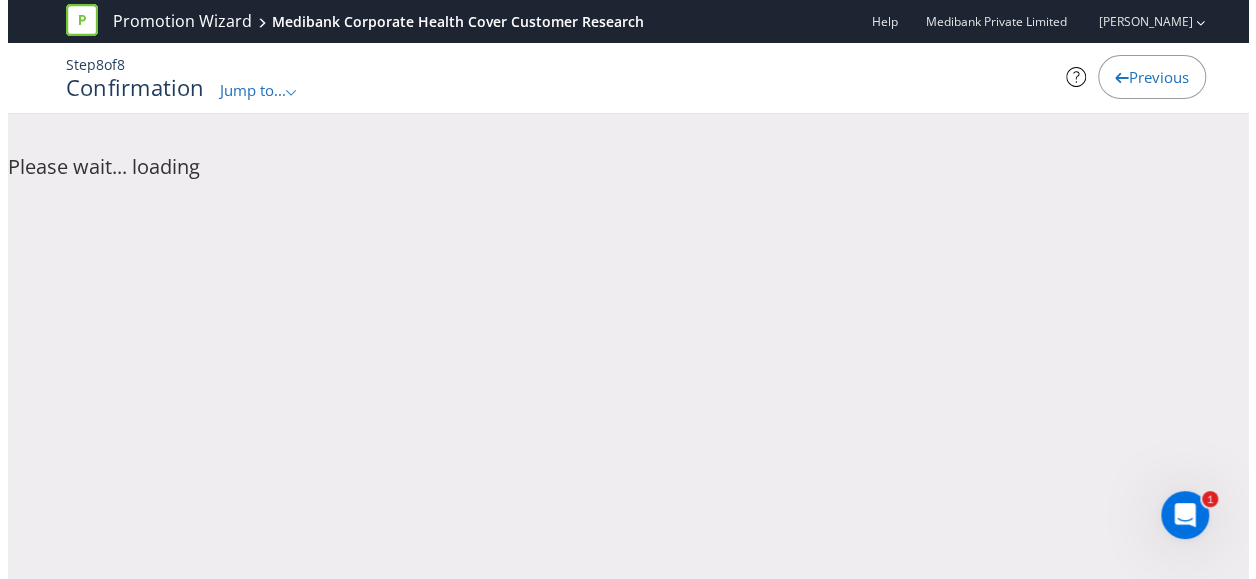 scroll, scrollTop: 0, scrollLeft: 0, axis: both 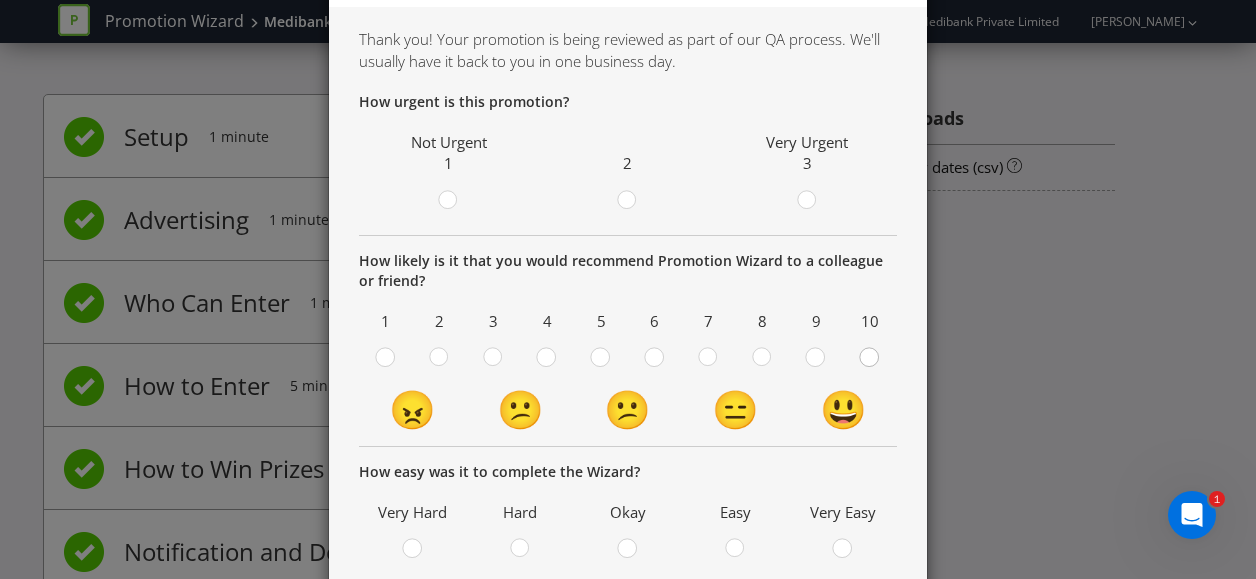 click 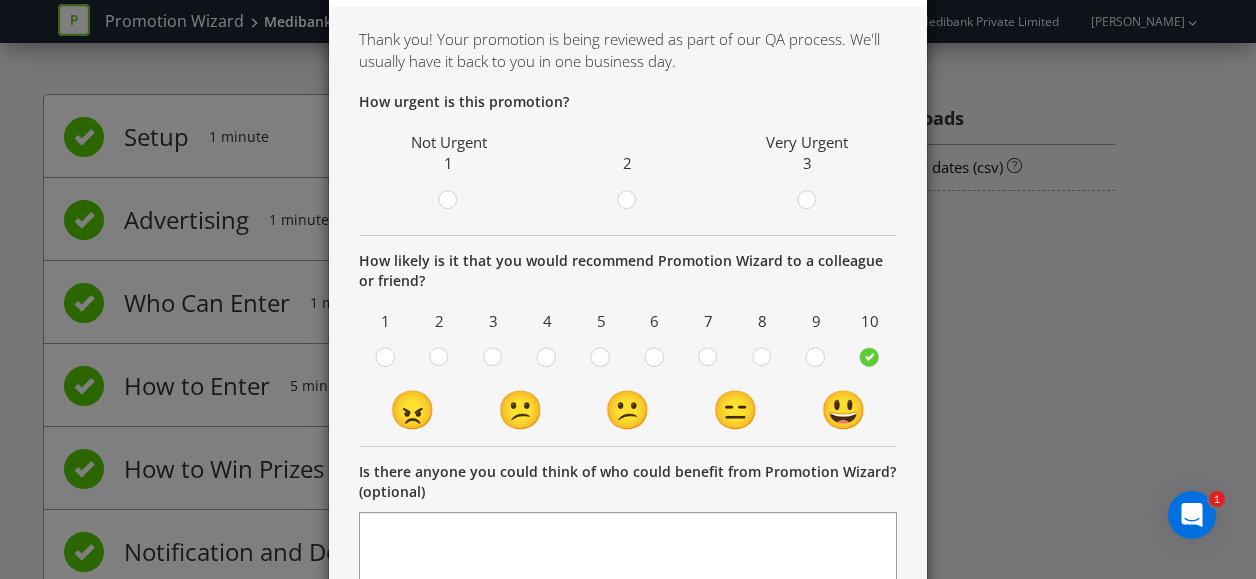 click on "😃" at bounding box center (843, 409) 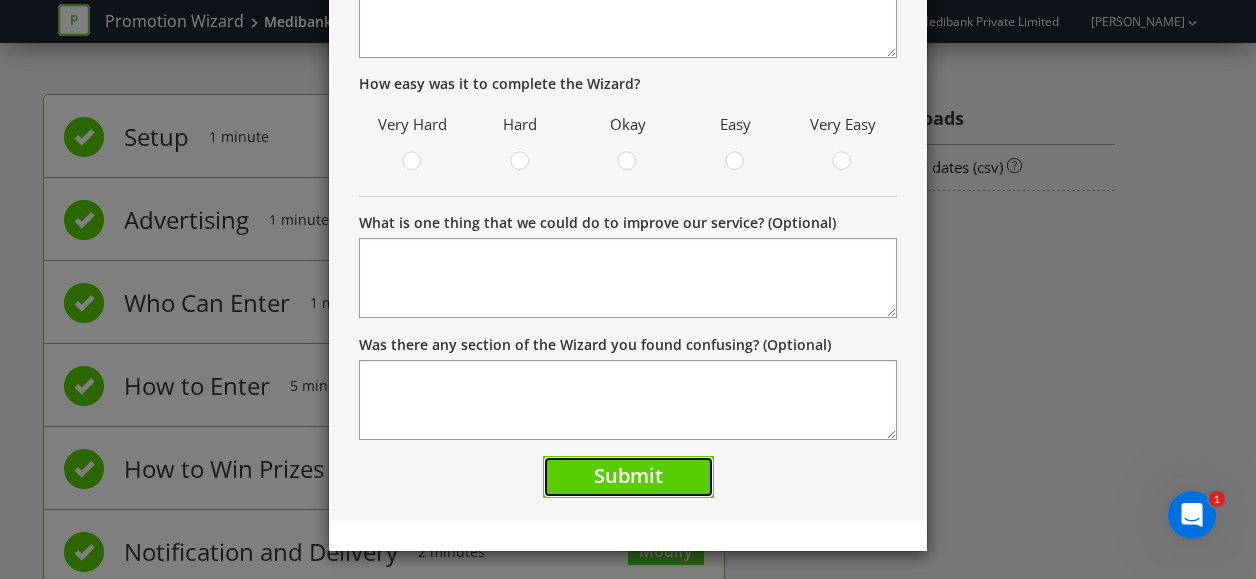 click on "Submit" at bounding box center [628, 477] 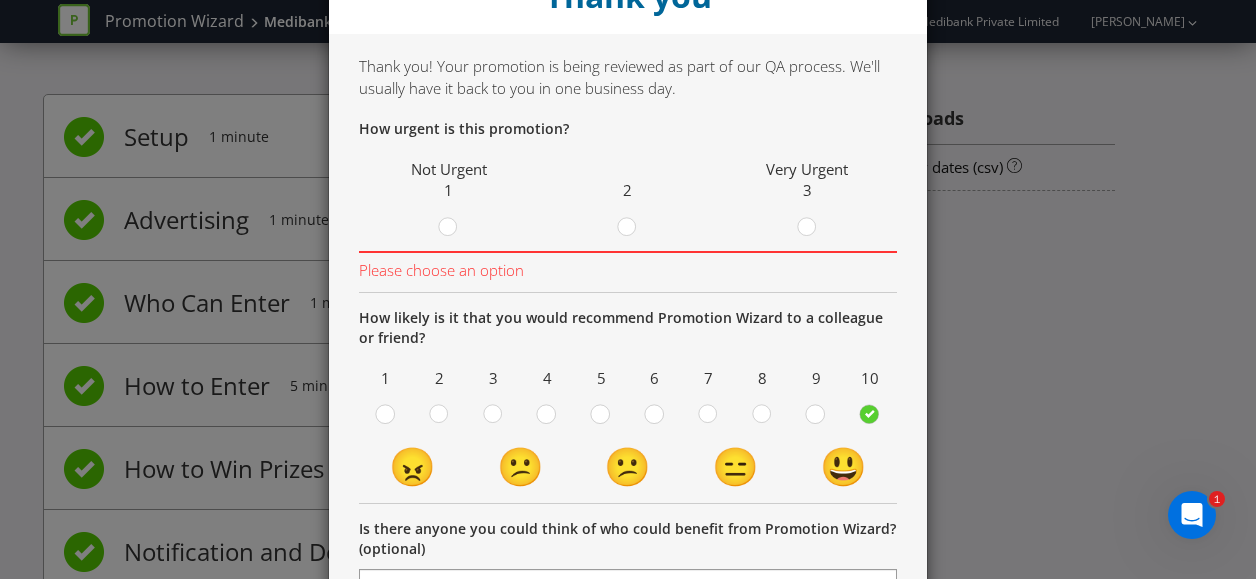 scroll, scrollTop: 0, scrollLeft: 0, axis: both 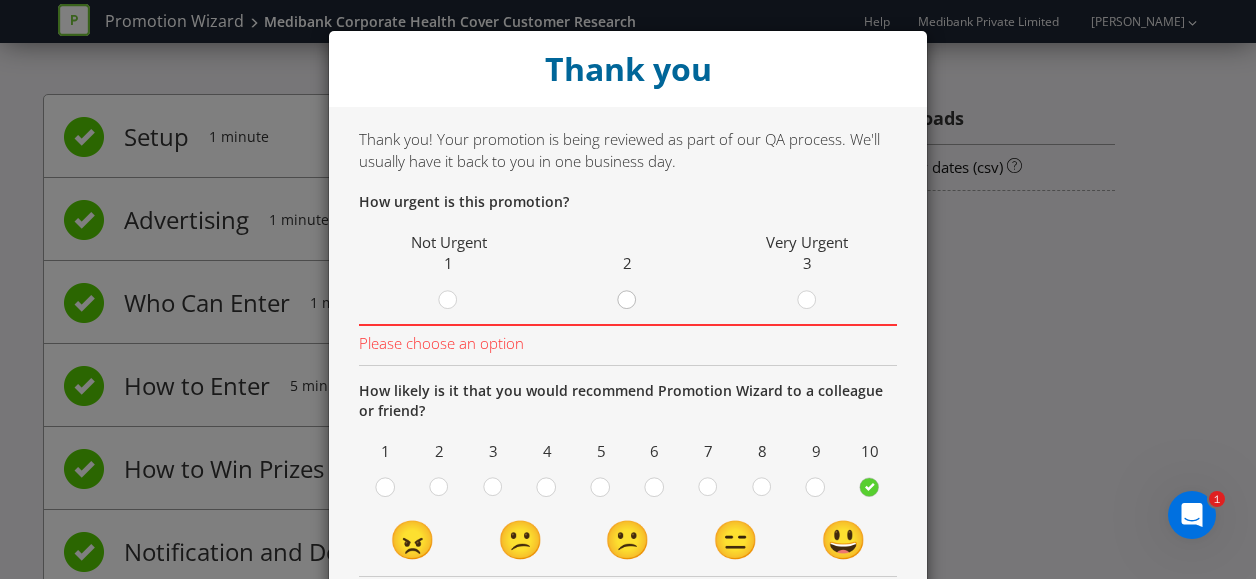 click at bounding box center [628, 294] 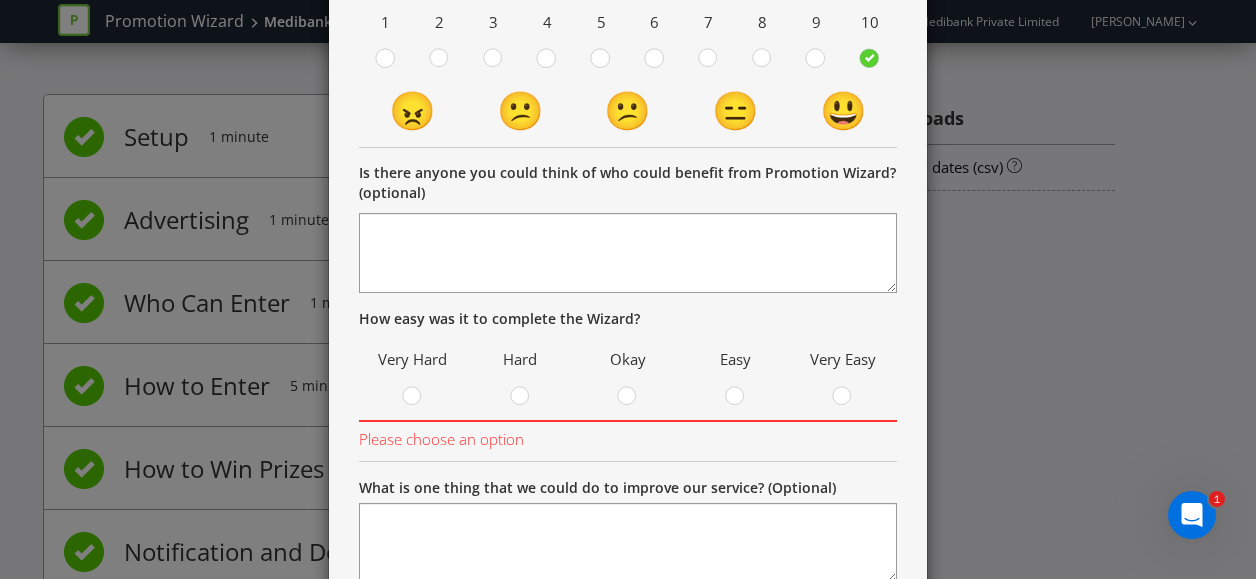 scroll, scrollTop: 400, scrollLeft: 0, axis: vertical 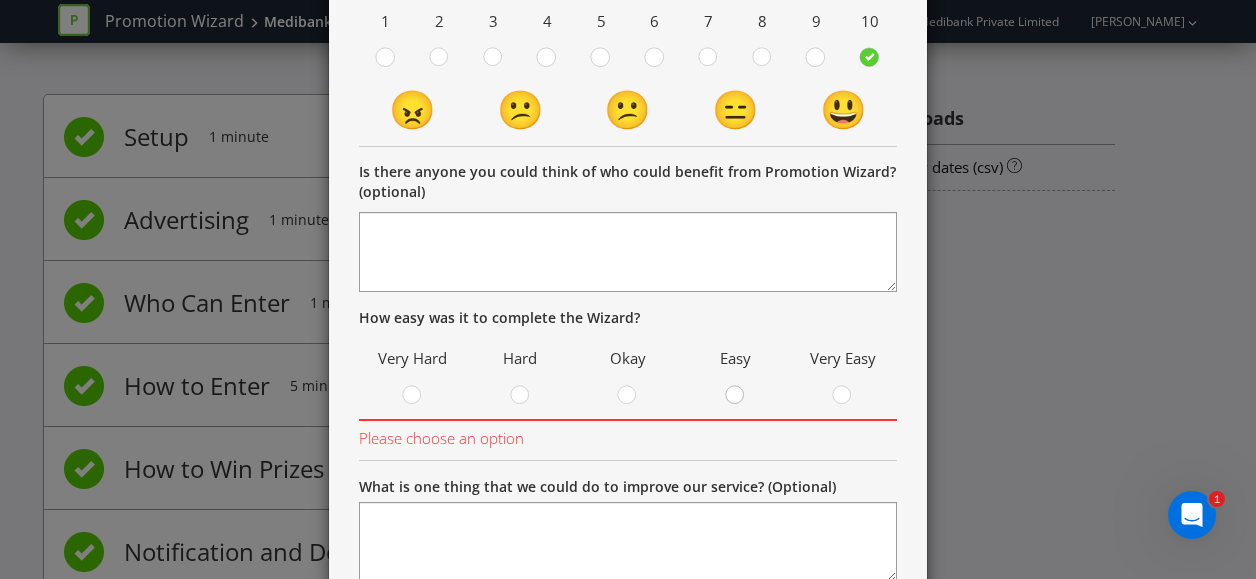 click at bounding box center [736, 389] 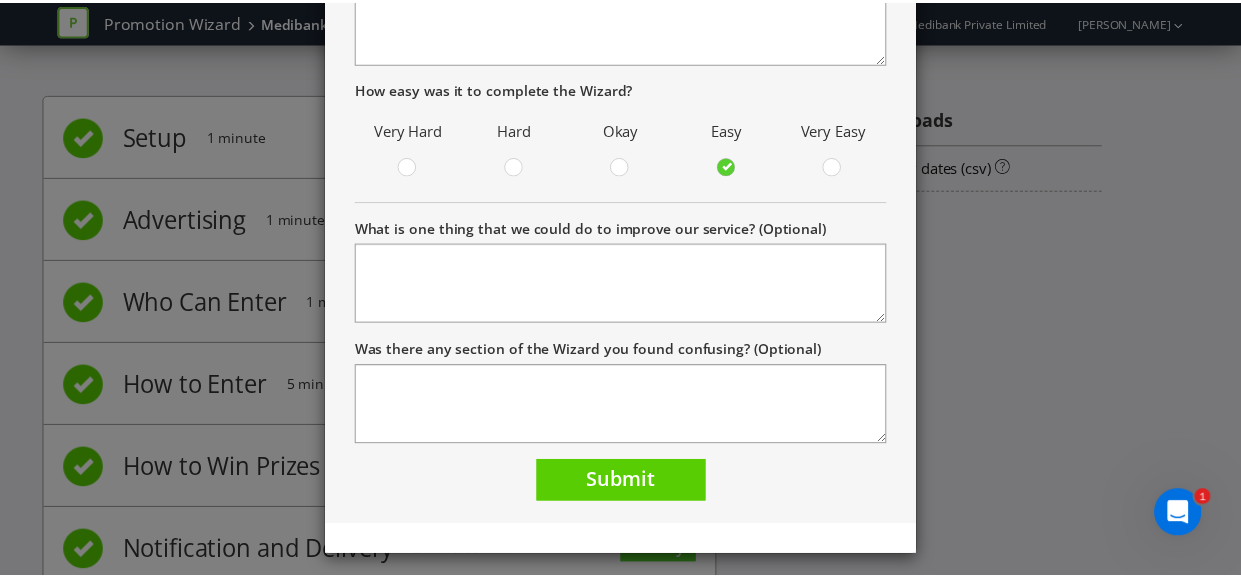 scroll, scrollTop: 634, scrollLeft: 0, axis: vertical 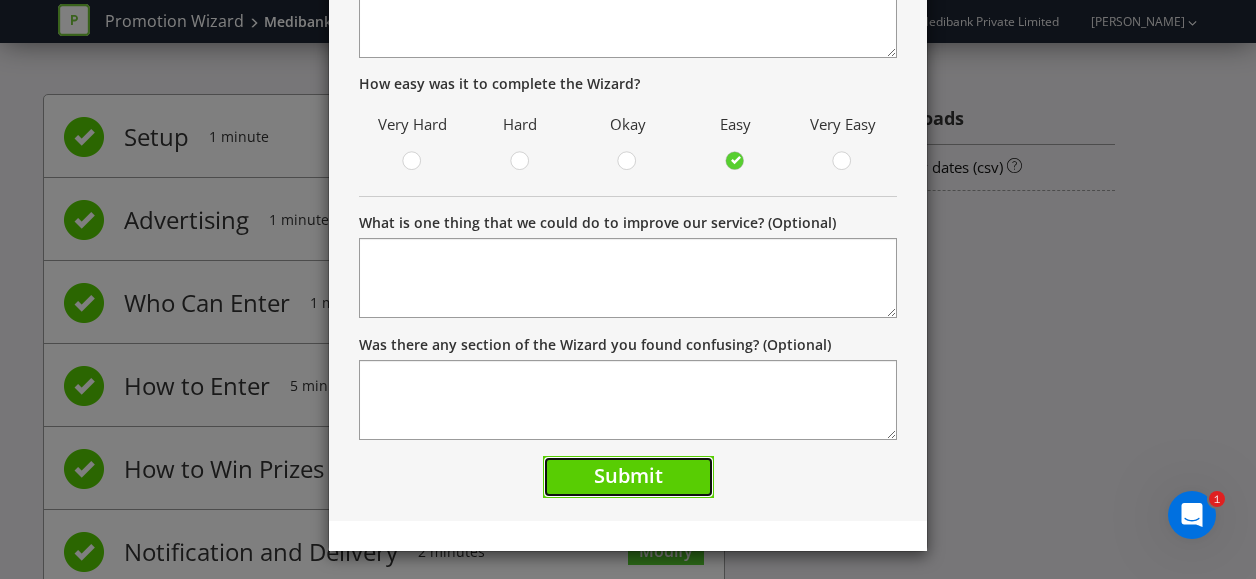 click on "Submit" at bounding box center (628, 477) 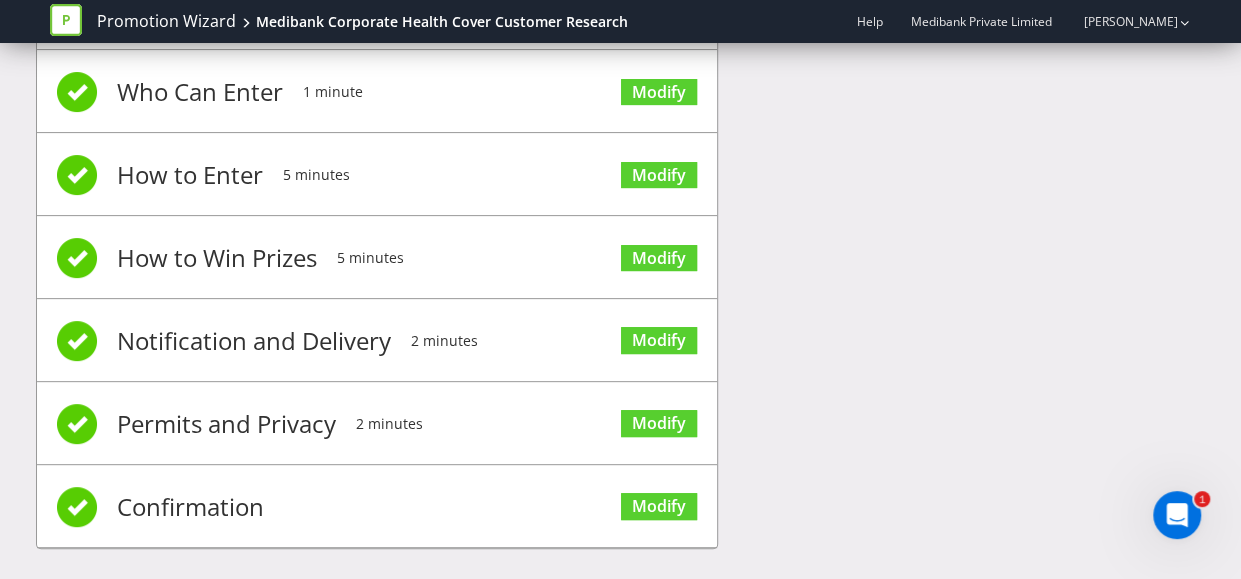 scroll, scrollTop: 222, scrollLeft: 0, axis: vertical 